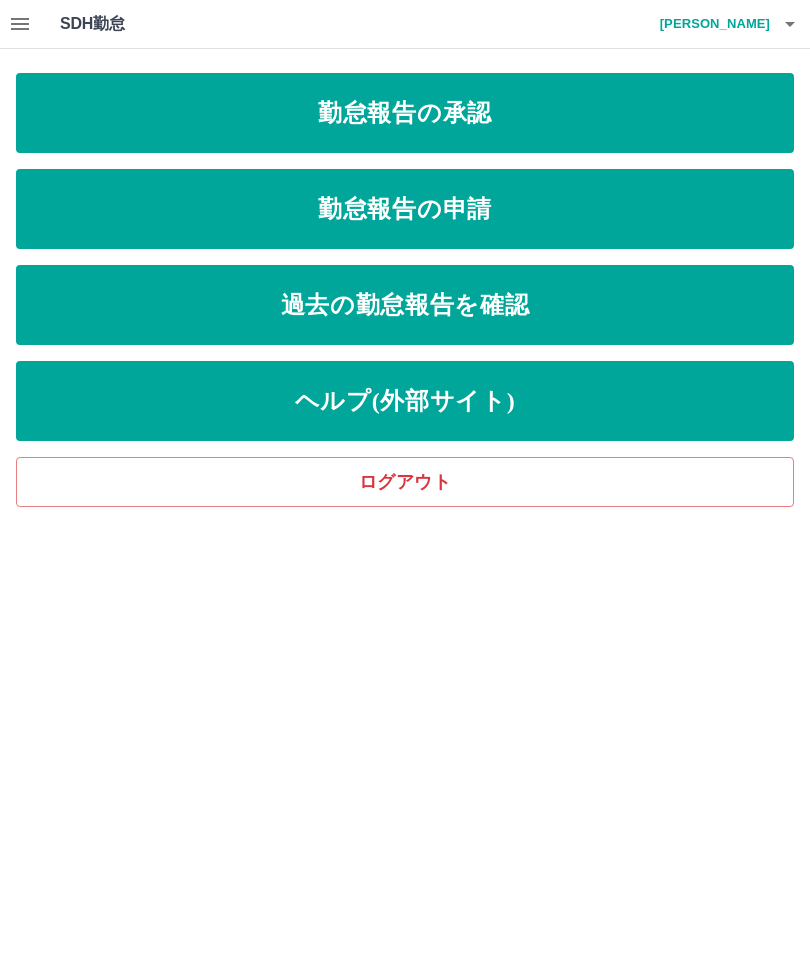 scroll, scrollTop: 0, scrollLeft: 0, axis: both 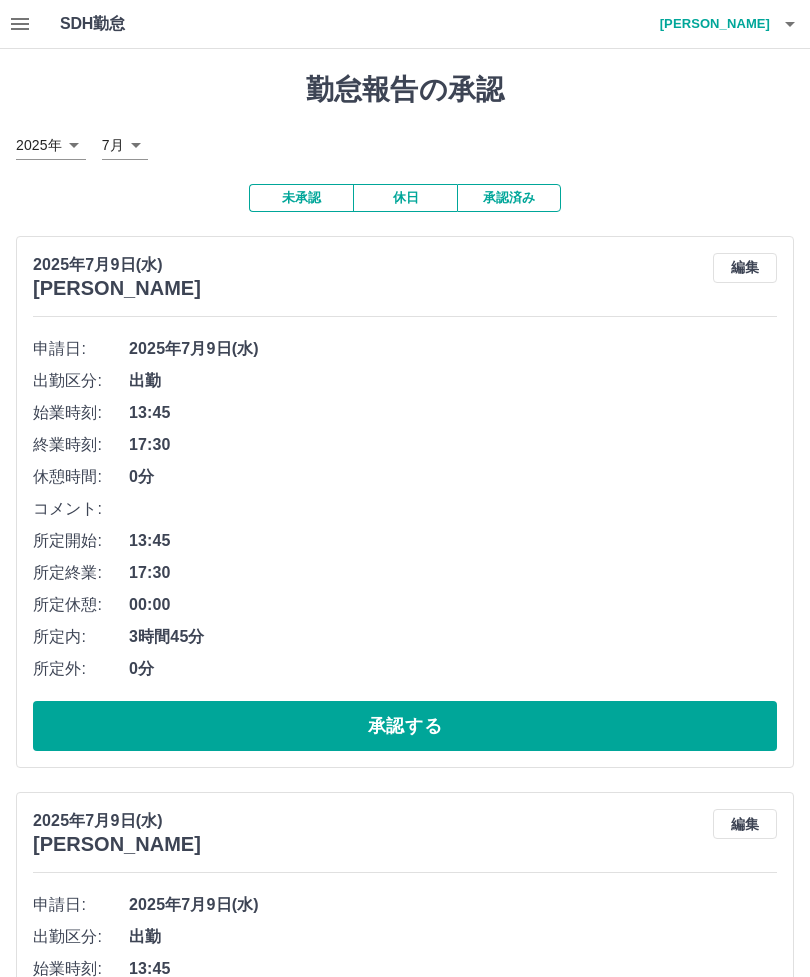 click on "承認する" at bounding box center (405, 726) 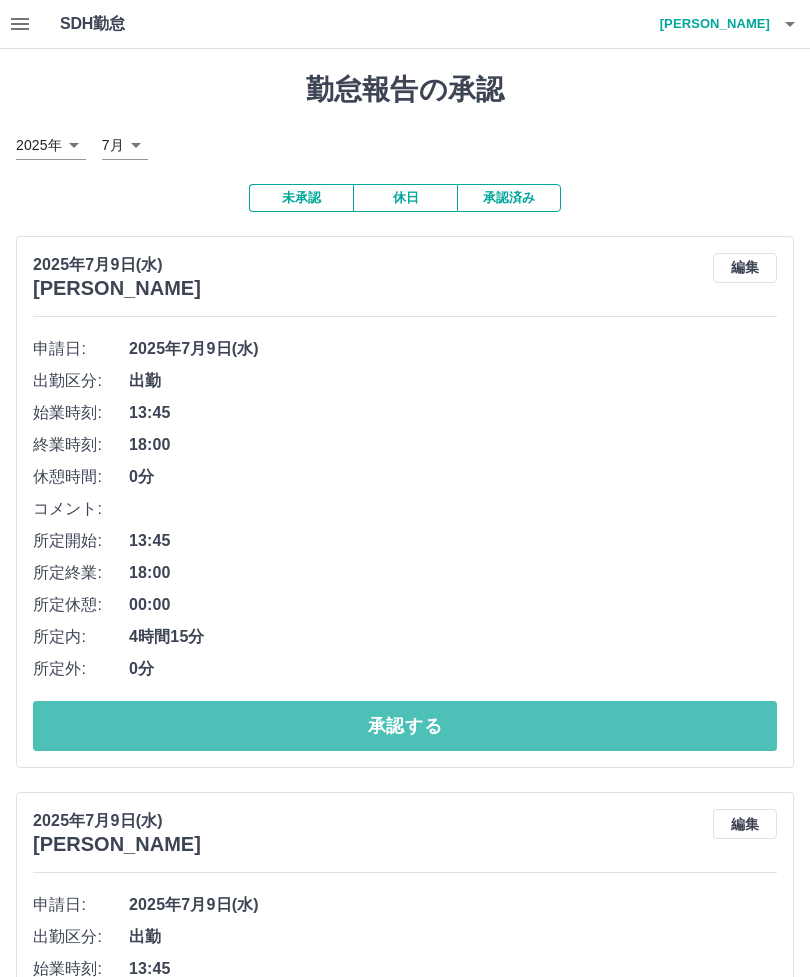 click on "承認する" at bounding box center [405, 726] 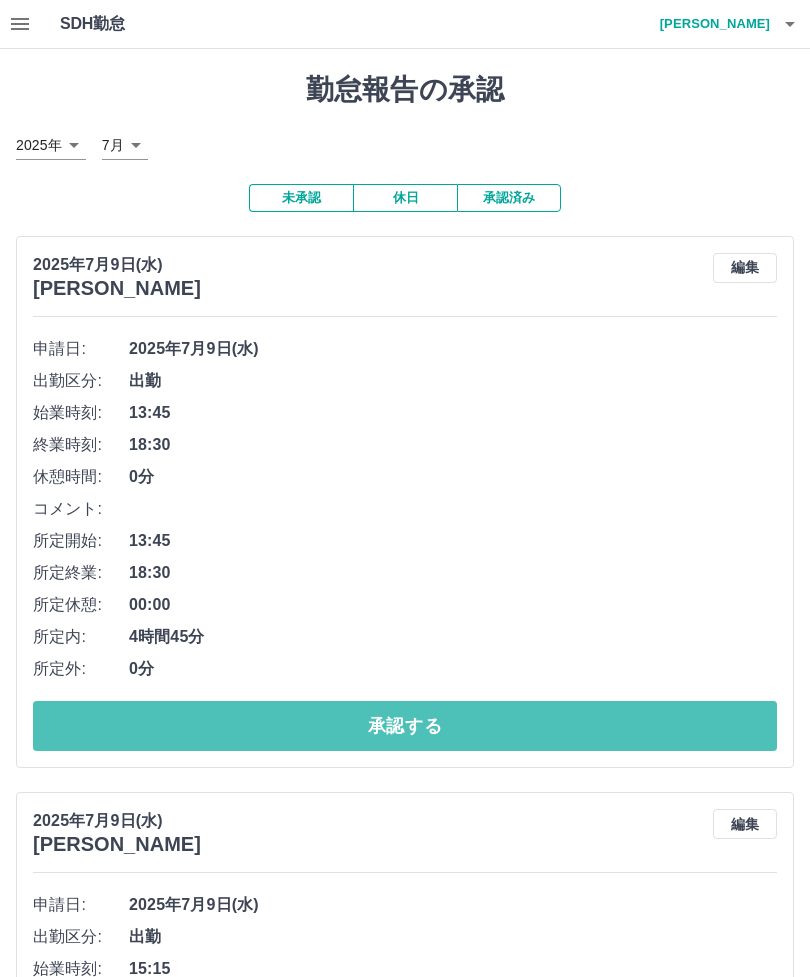 click on "承認する" at bounding box center (405, 726) 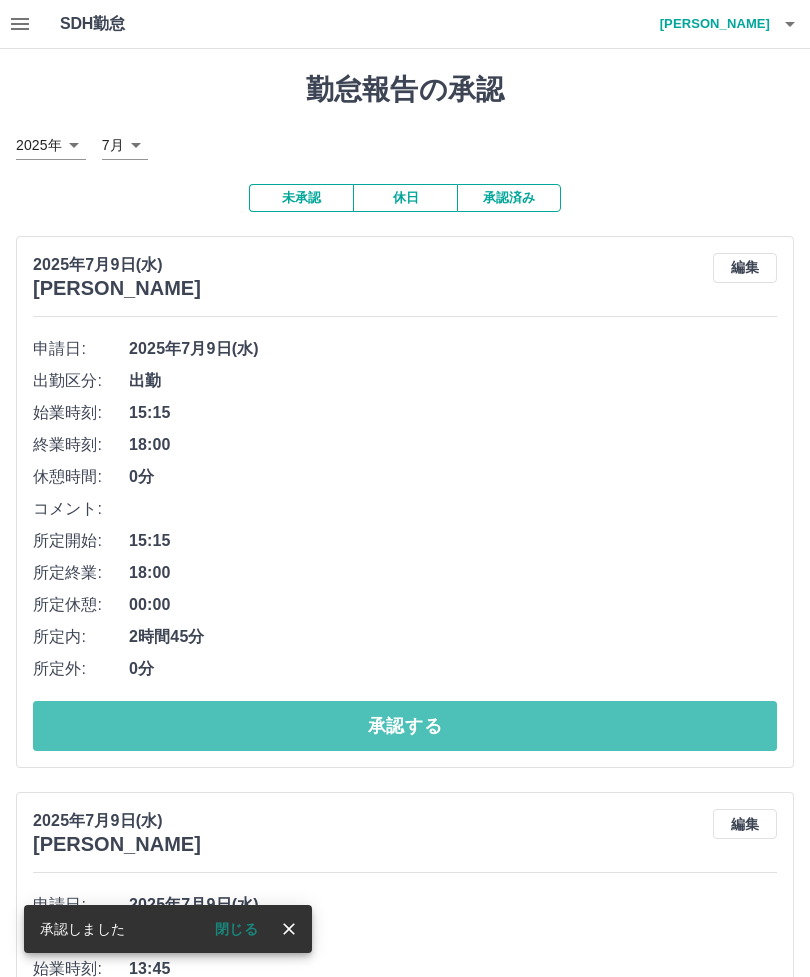 click on "承認する" at bounding box center (405, 726) 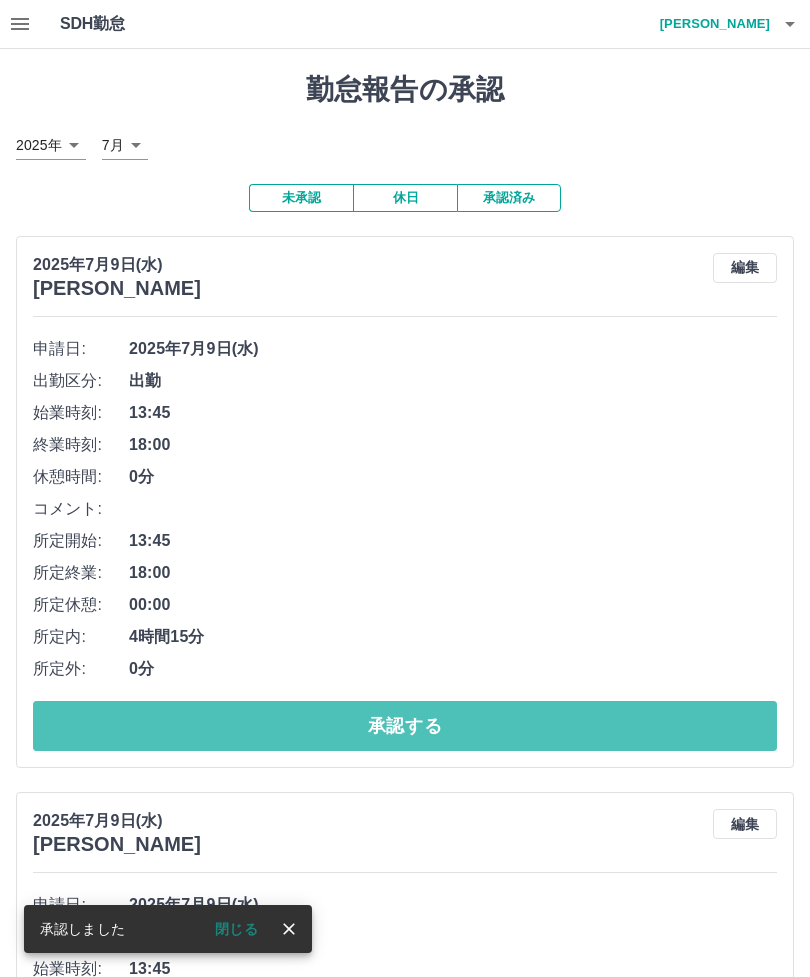 click on "承認する" at bounding box center [405, 726] 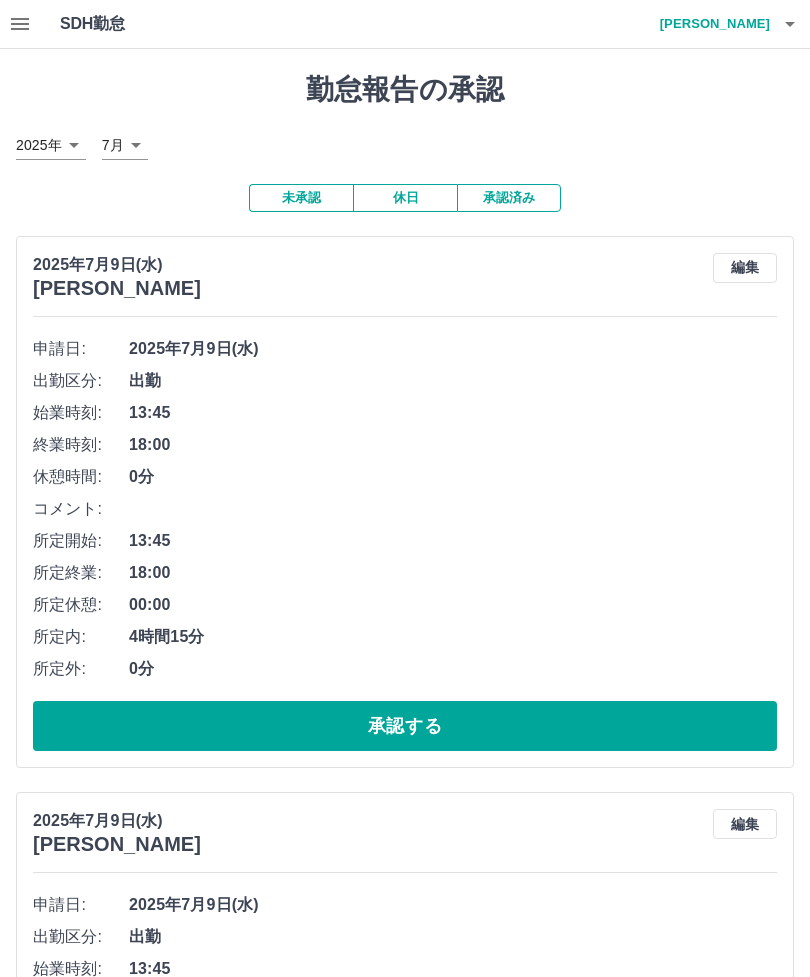 click on "承認する" at bounding box center [405, 726] 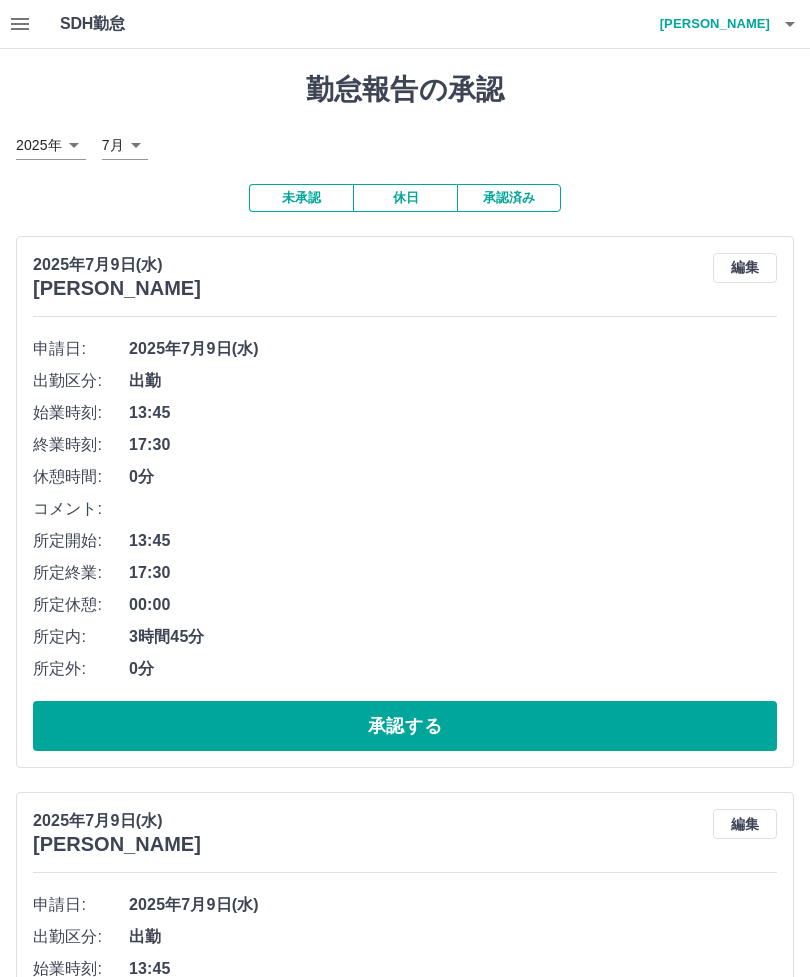 click on "承認する" at bounding box center (405, 726) 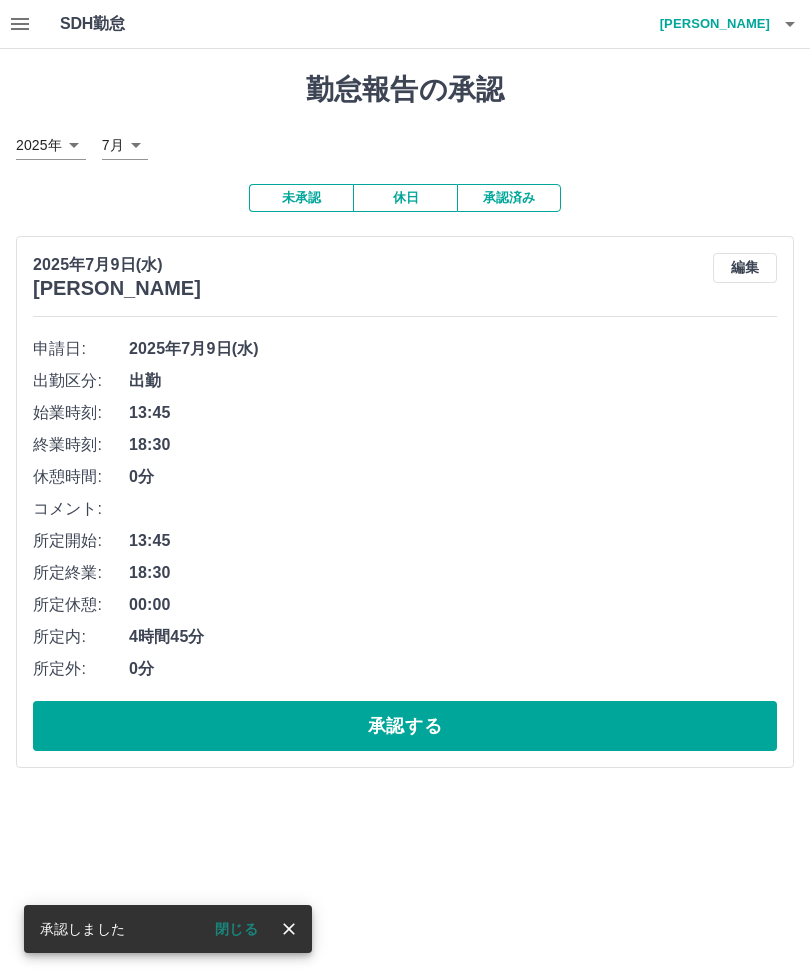 click on "承認する" at bounding box center (405, 726) 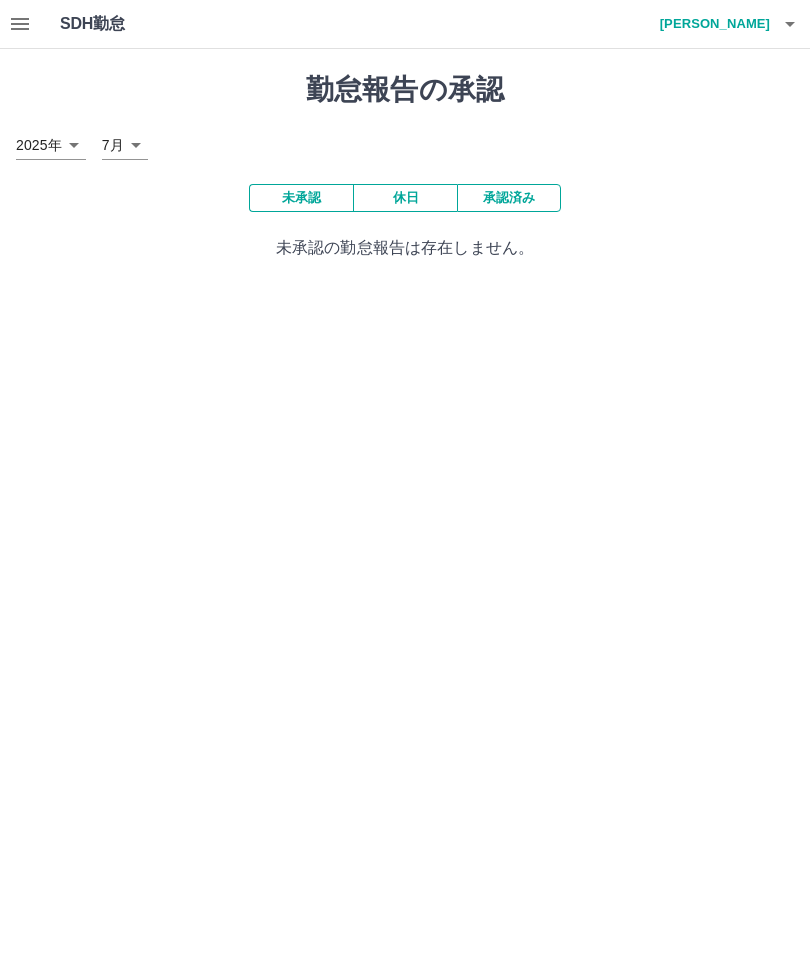 click 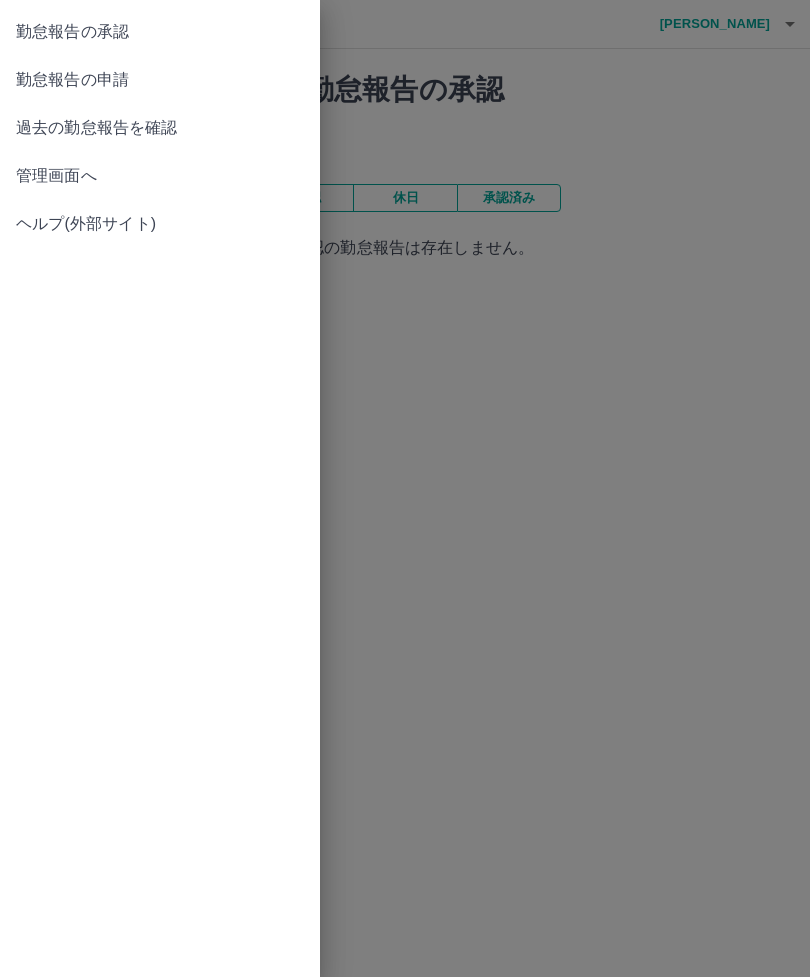 click on "勤怠報告の申請" at bounding box center (160, 80) 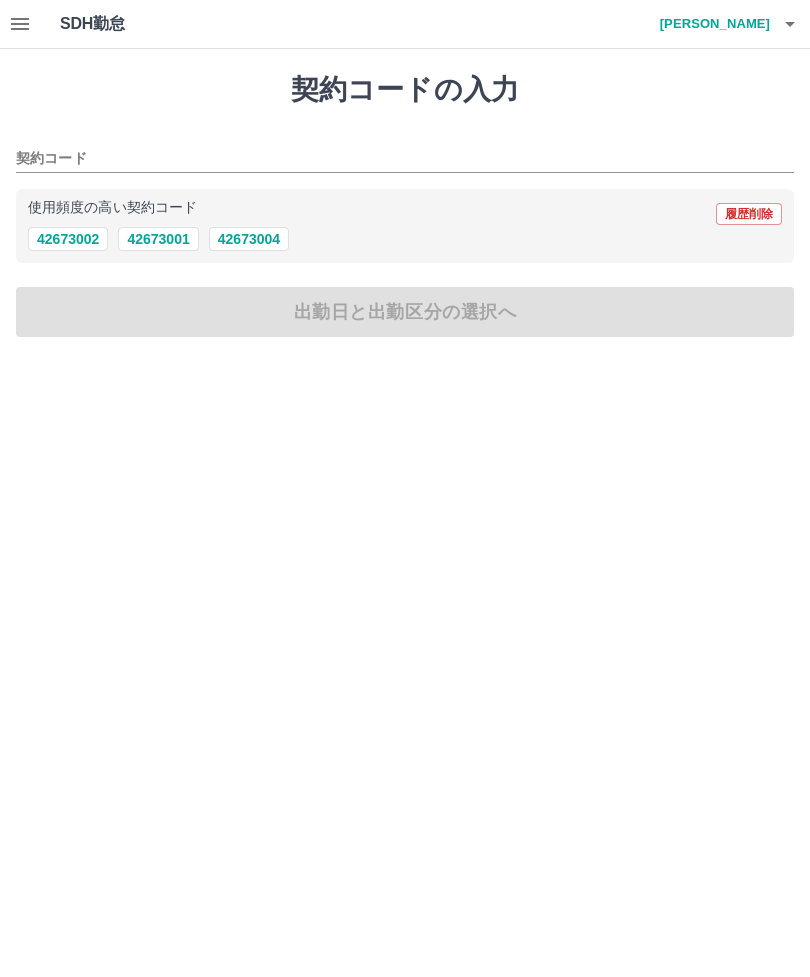 click on "42673001" at bounding box center (158, 239) 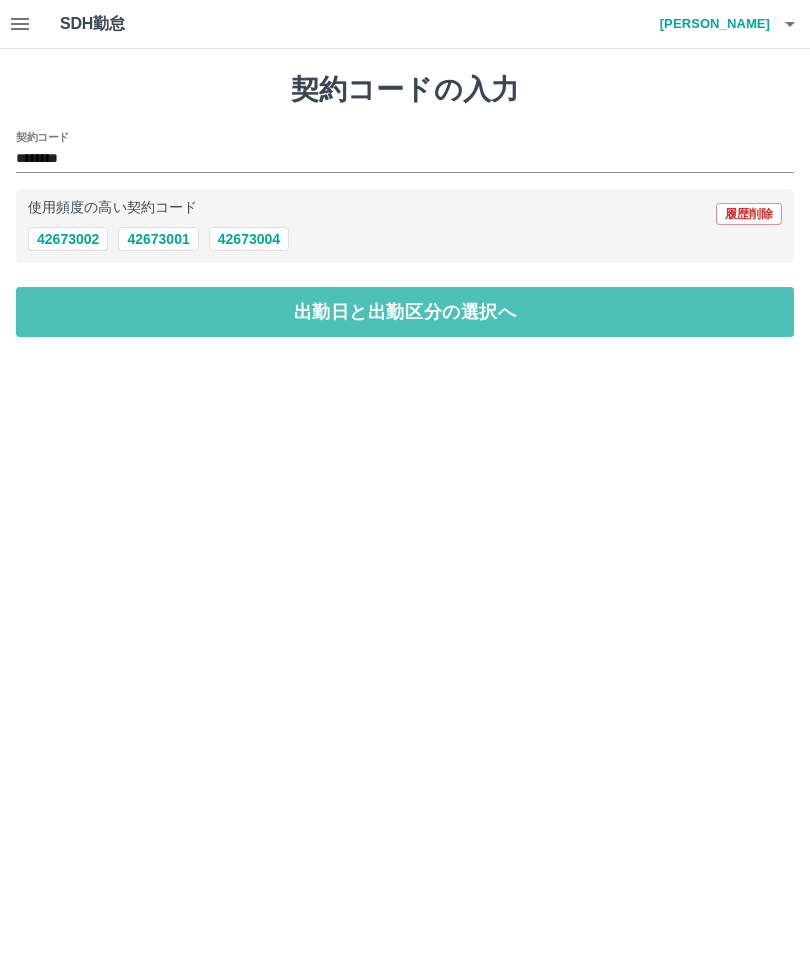 click on "出勤日と出勤区分の選択へ" at bounding box center [405, 312] 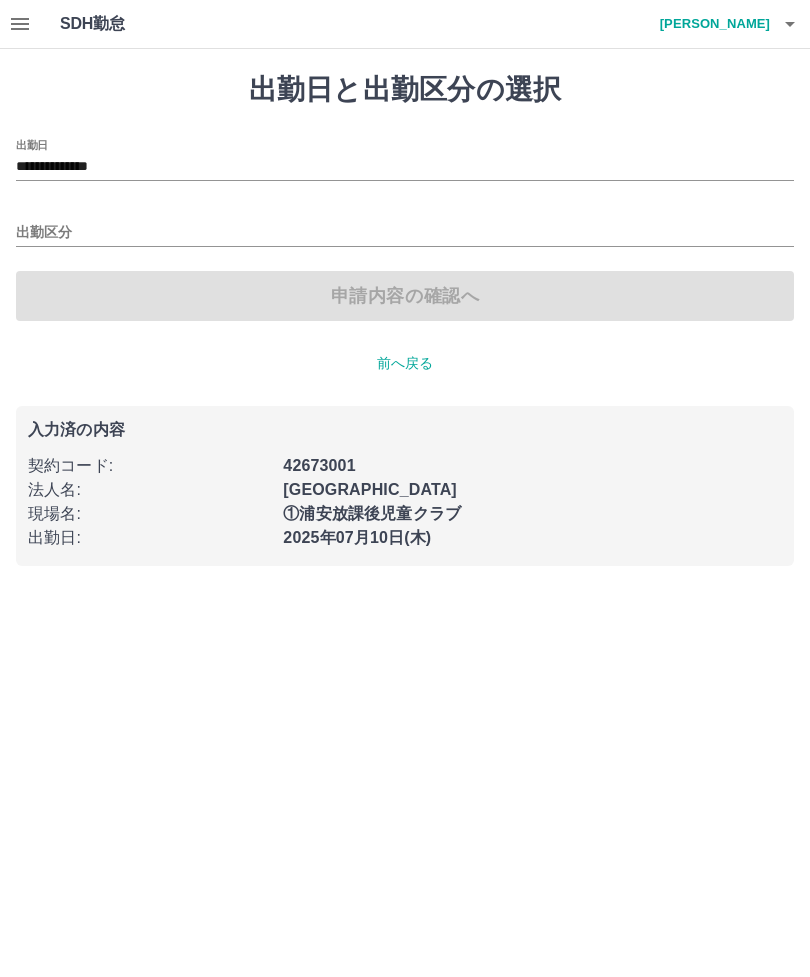 click on "**********" at bounding box center (405, 167) 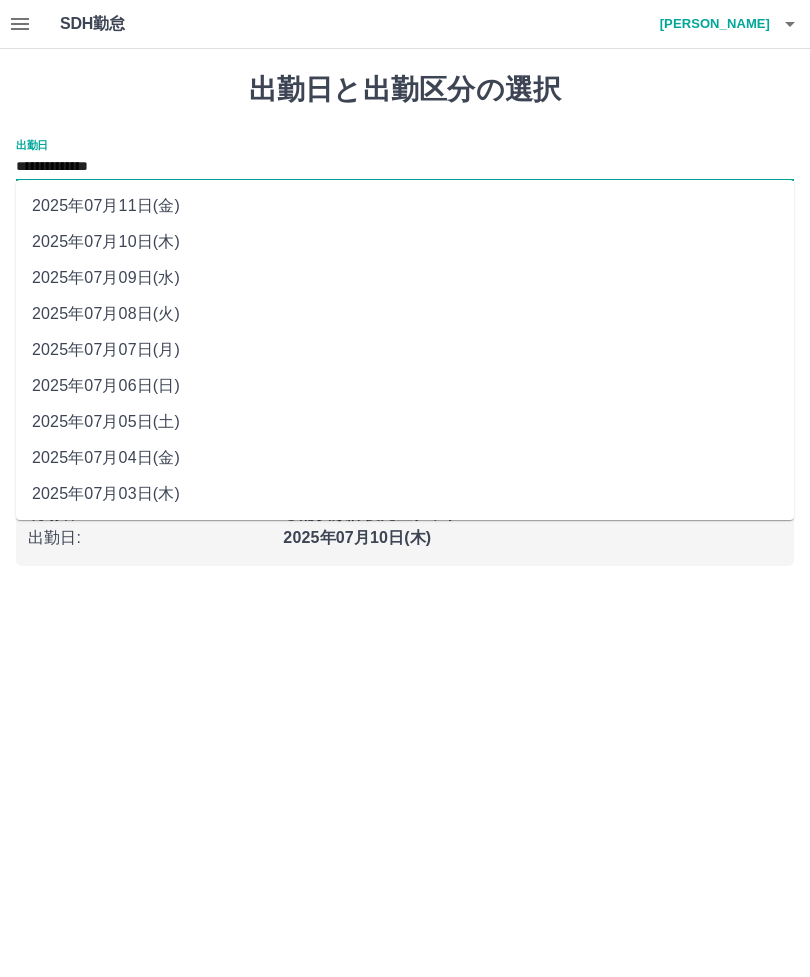click on "2025年07月09日(水)" at bounding box center [405, 278] 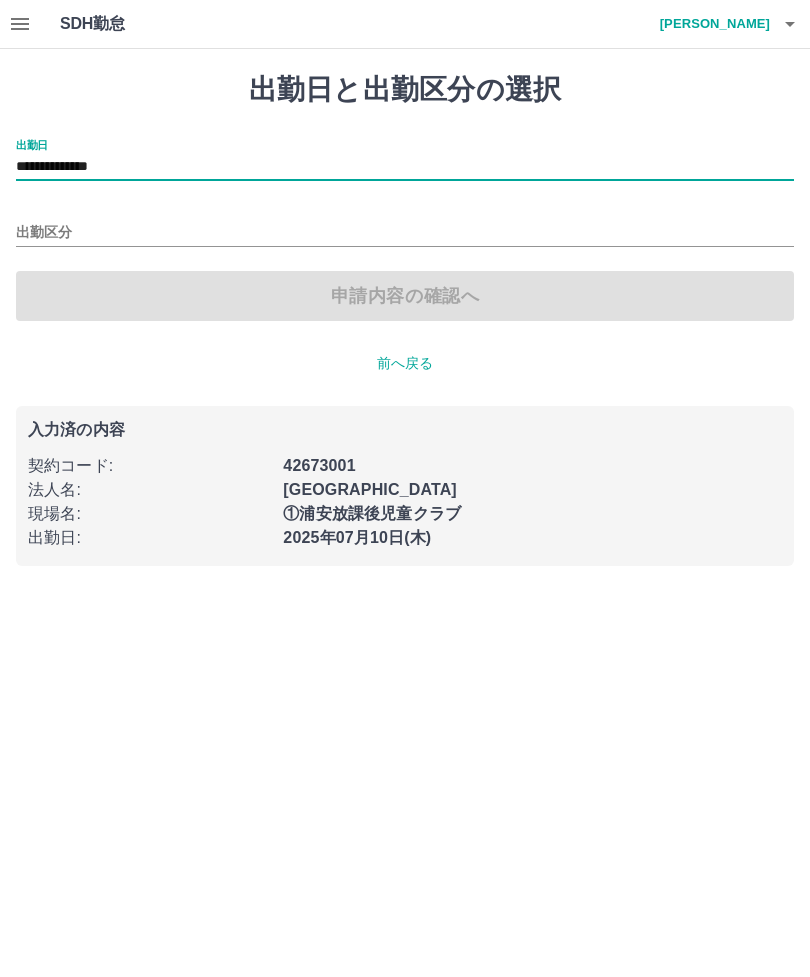 click on "出勤区分" at bounding box center (405, 233) 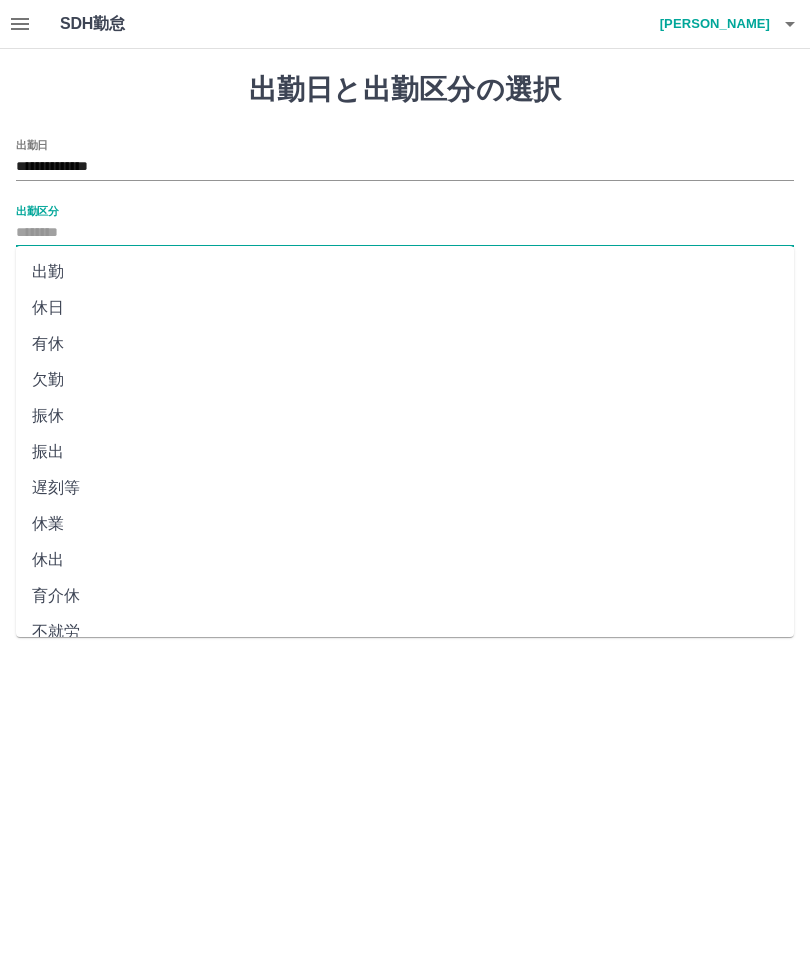 click on "出勤" at bounding box center [405, 272] 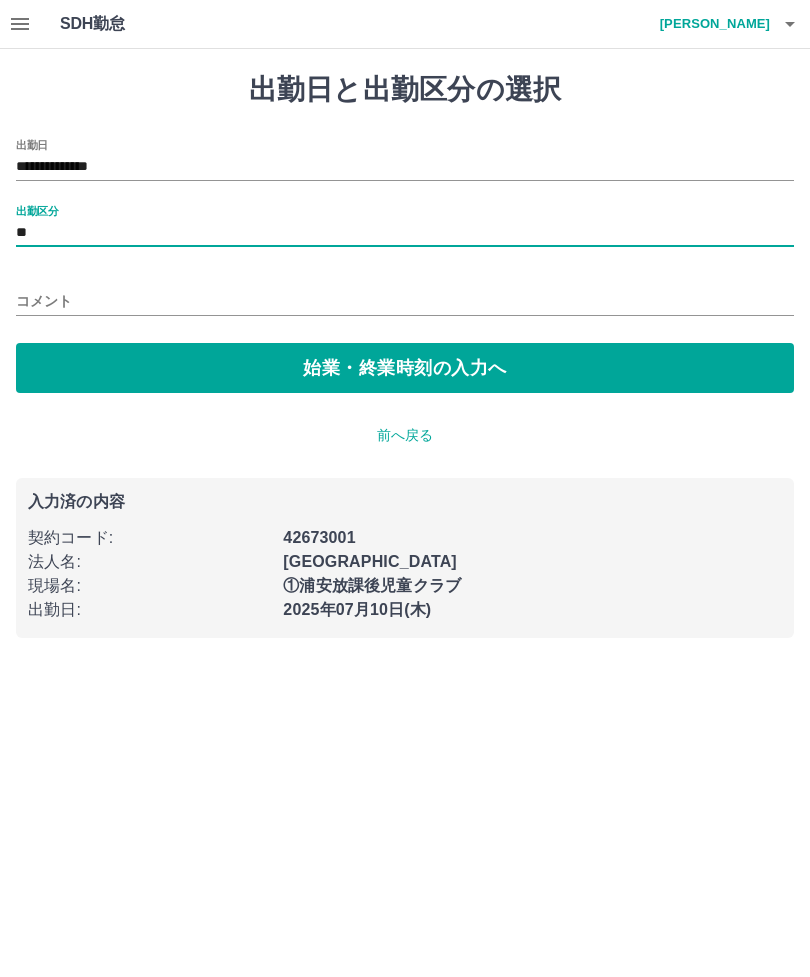 click on "始業・終業時刻の入力へ" at bounding box center (405, 368) 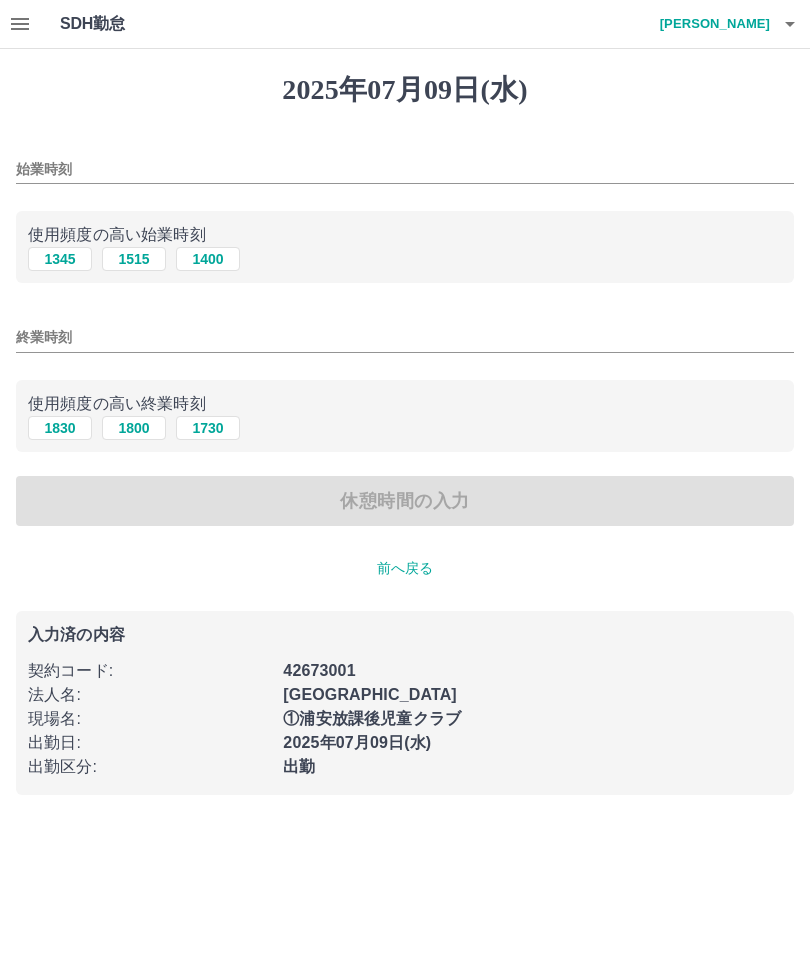 click on "1345" at bounding box center [60, 259] 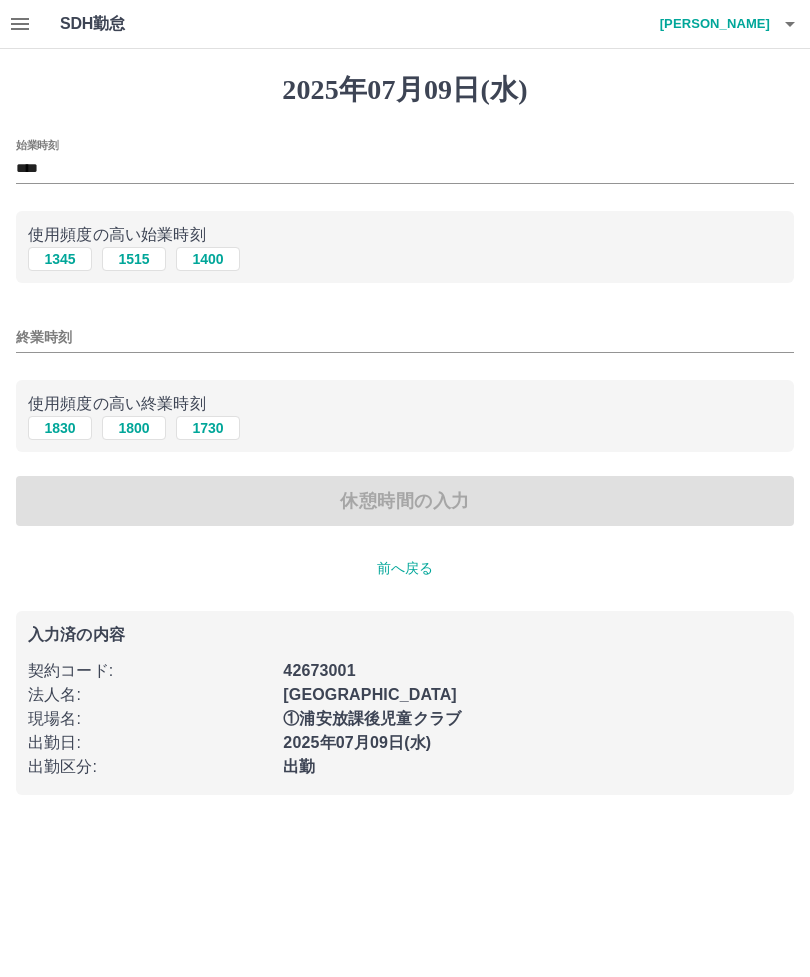 click on "1800" at bounding box center (134, 428) 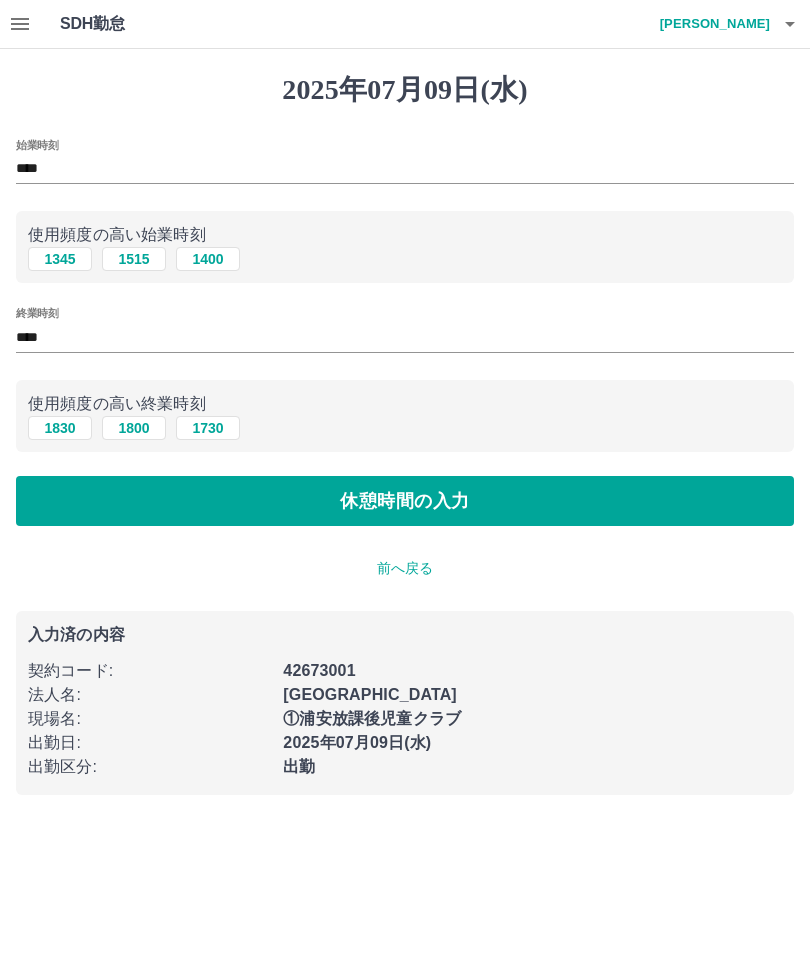 click on "休憩時間の入力" at bounding box center (405, 501) 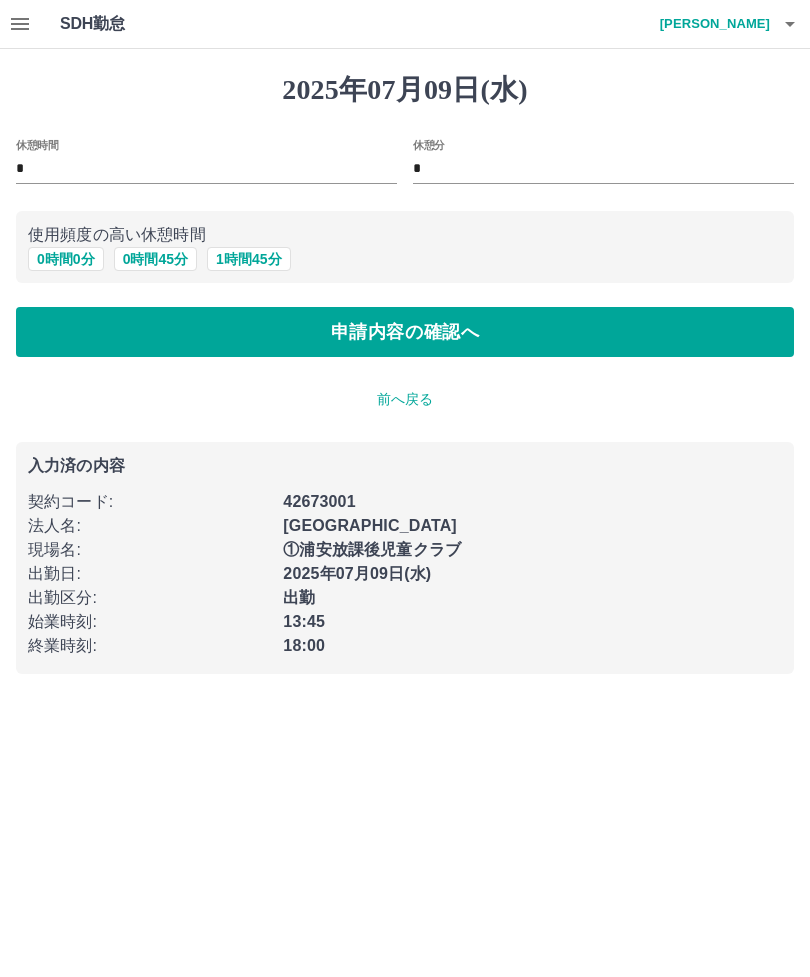 click on "申請内容の確認へ" at bounding box center [405, 332] 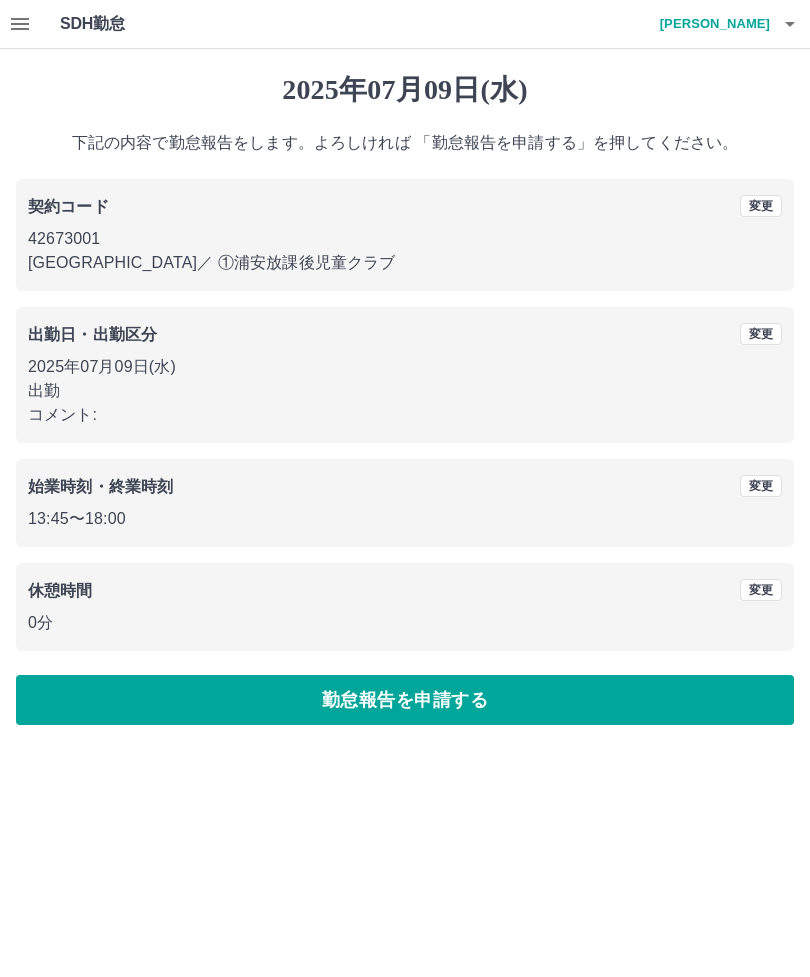 click at bounding box center (20, 24) 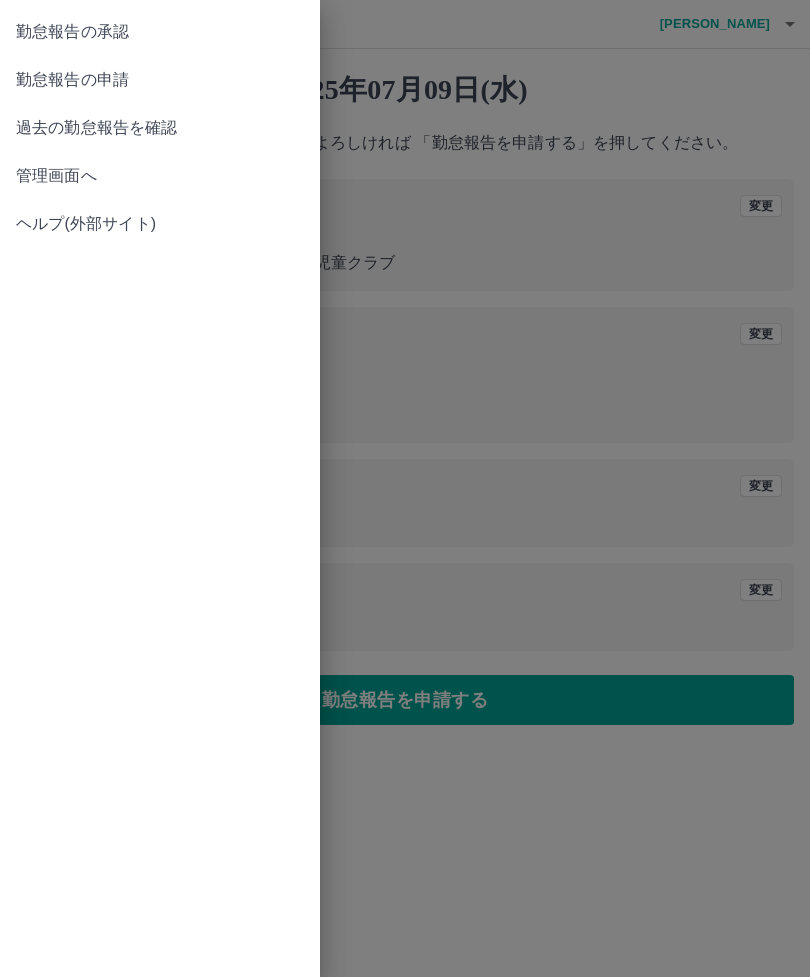click on "勤怠報告の承認" at bounding box center (160, 32) 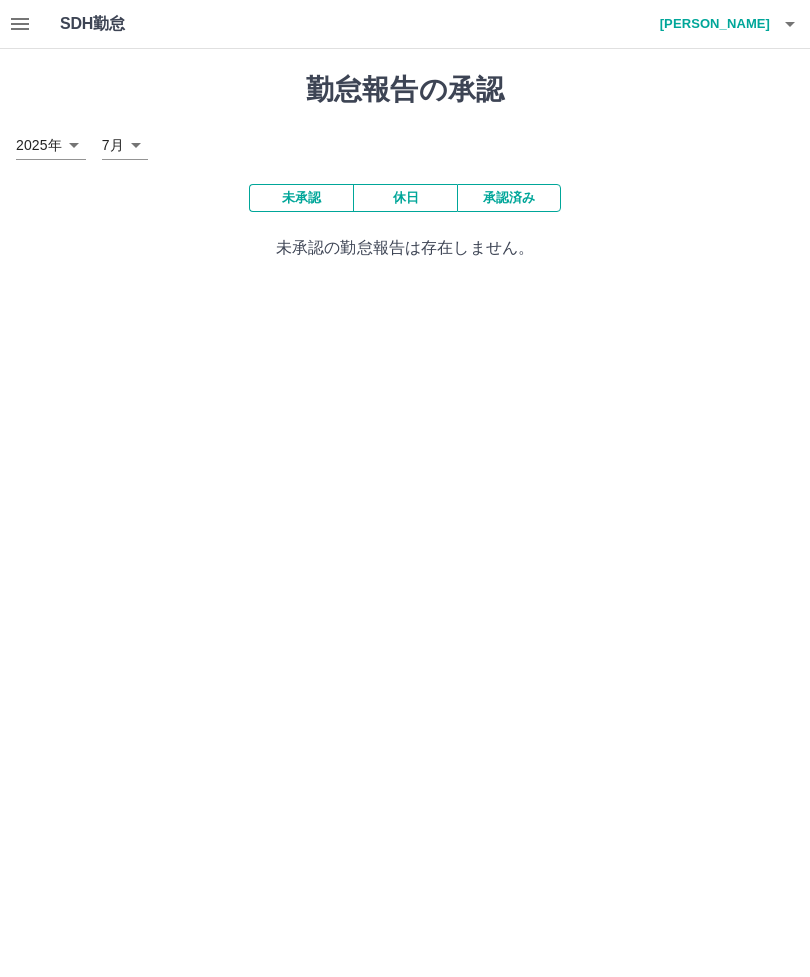 click on "未承認" at bounding box center (301, 198) 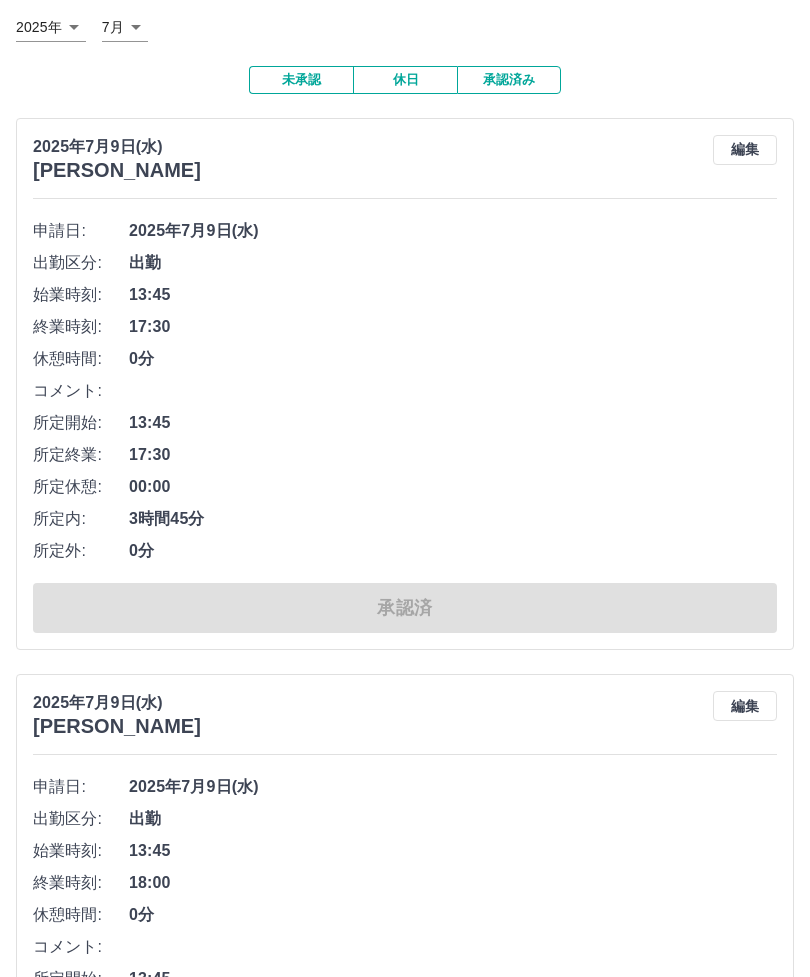 scroll, scrollTop: 0, scrollLeft: 0, axis: both 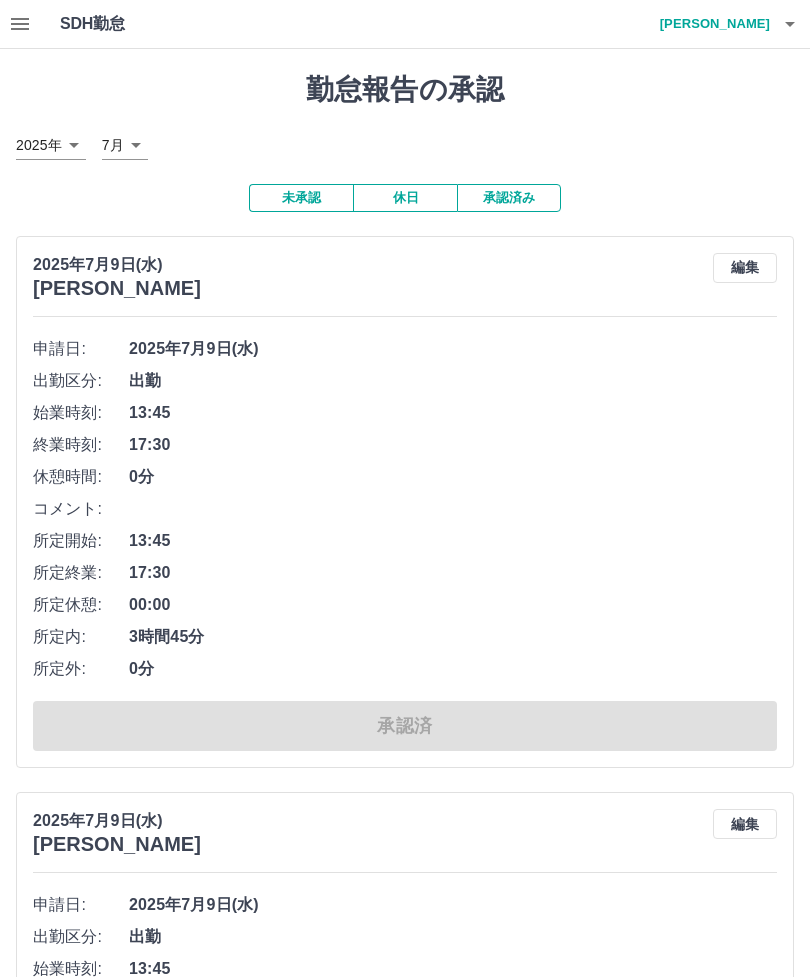 click on "未承認" at bounding box center [301, 198] 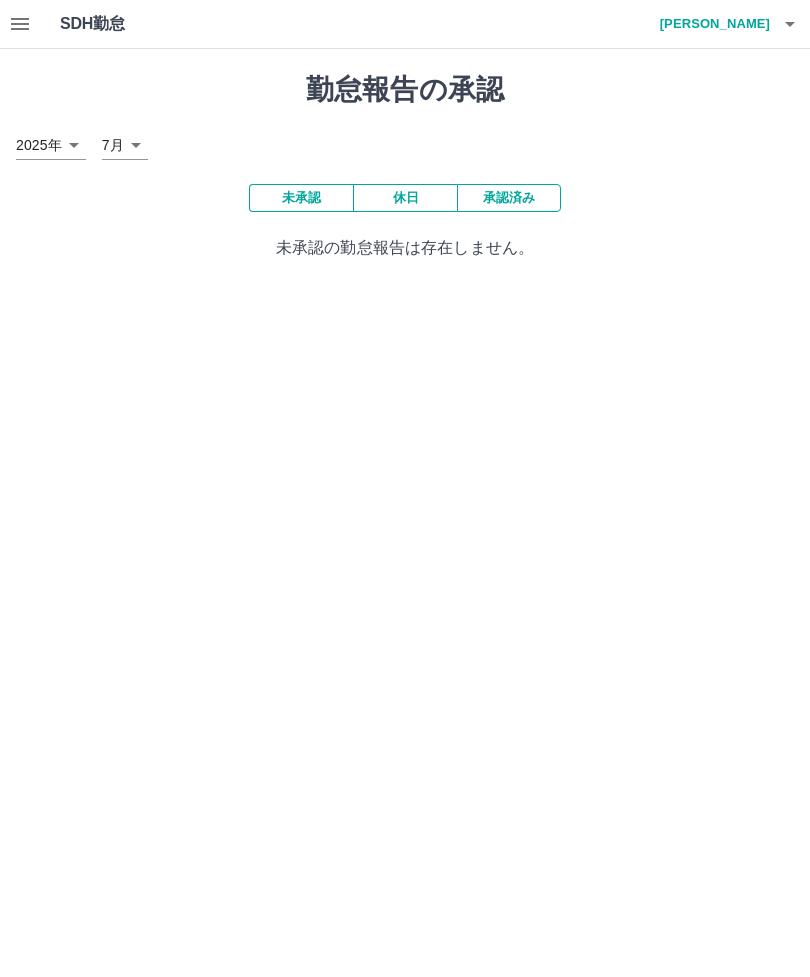 click on "承認済み" at bounding box center [509, 198] 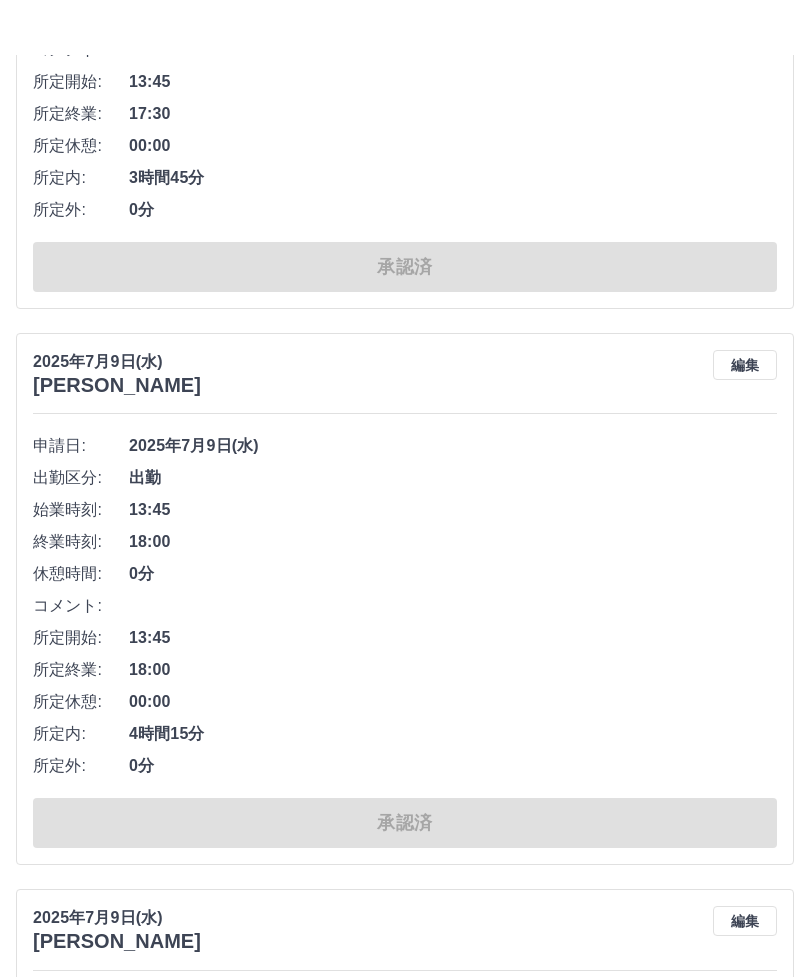 scroll, scrollTop: 0, scrollLeft: 0, axis: both 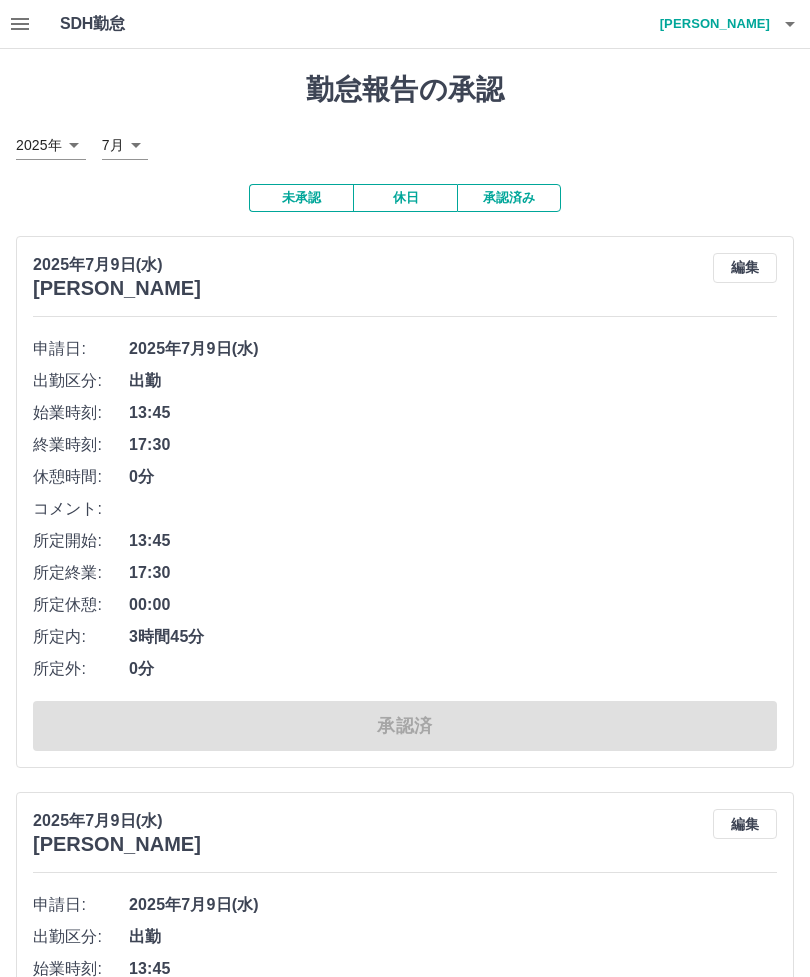 click 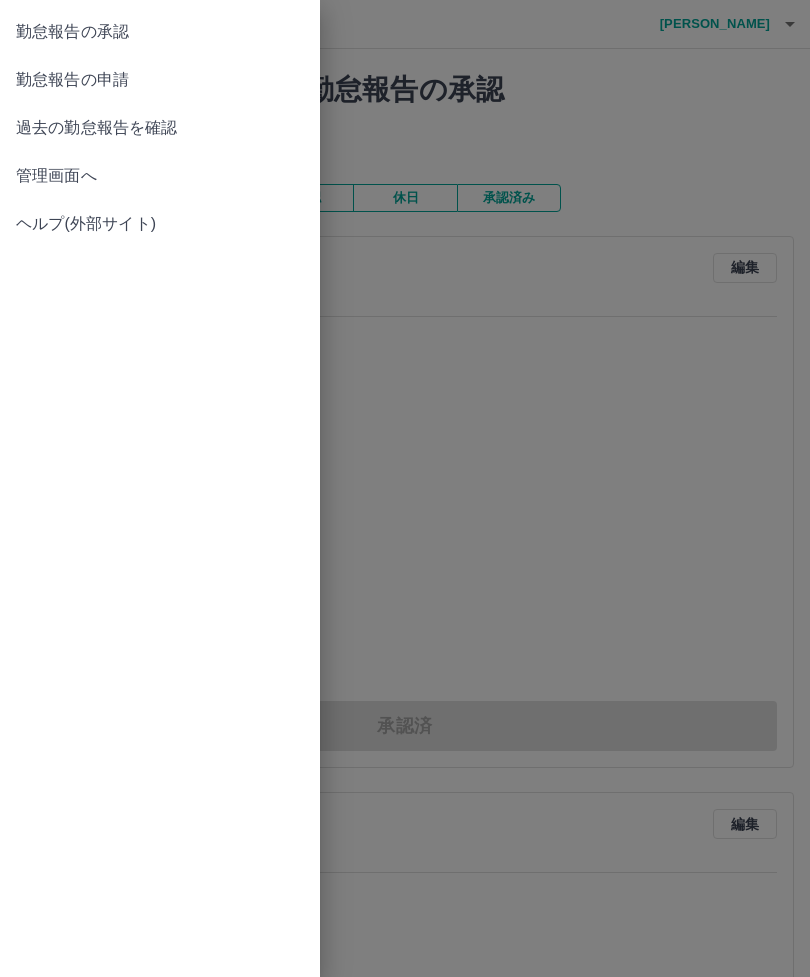 click on "管理画面へ" at bounding box center [160, 176] 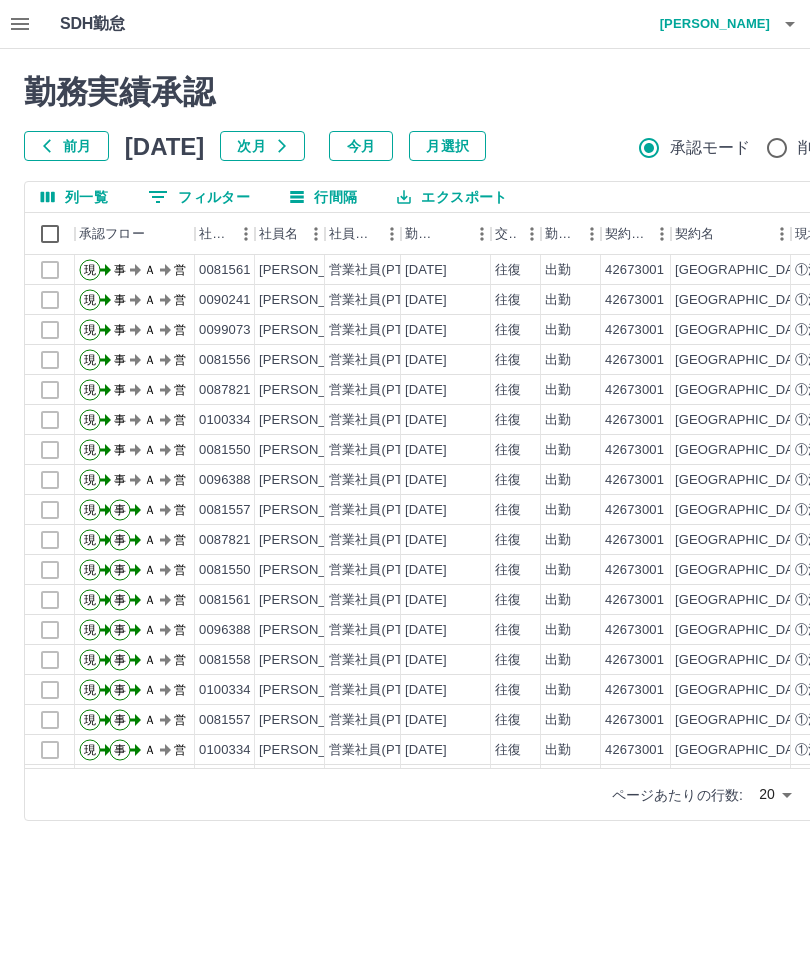 scroll, scrollTop: 0, scrollLeft: 0, axis: both 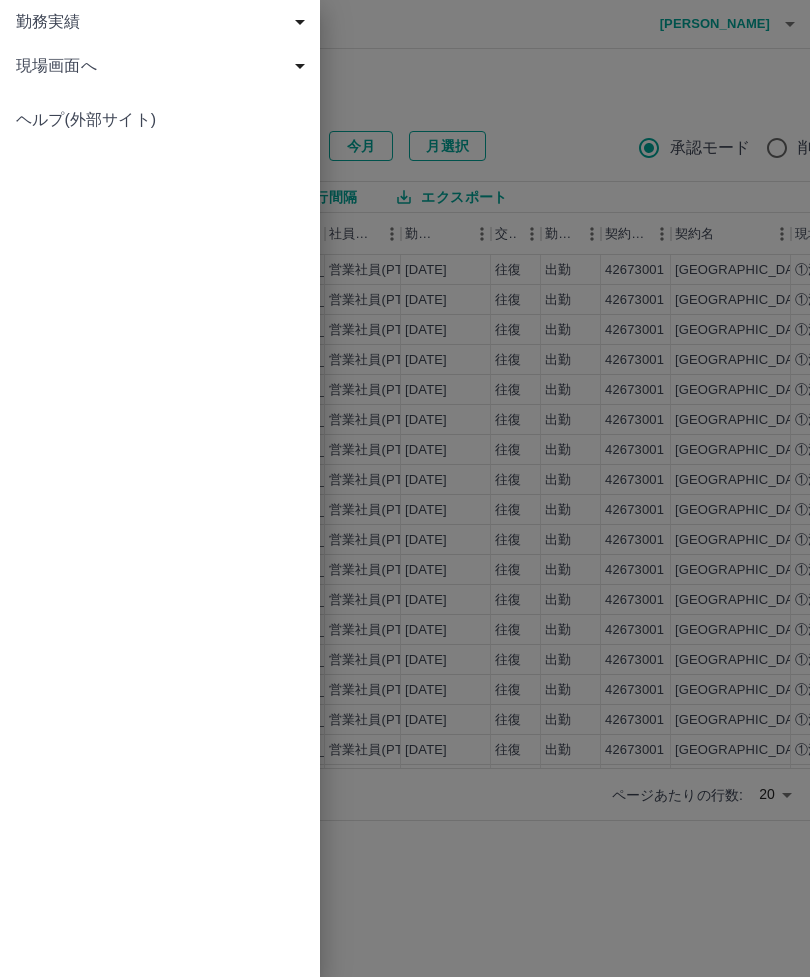 click on "勤務実績" at bounding box center (164, 22) 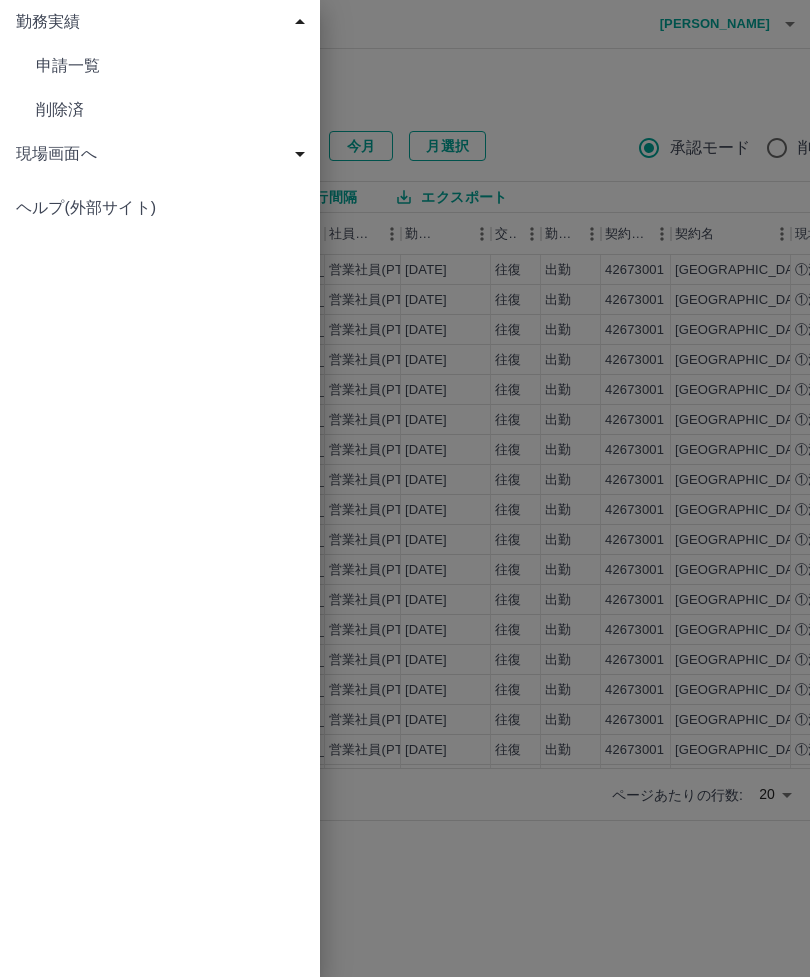 click on "現場画面へ" at bounding box center [164, 154] 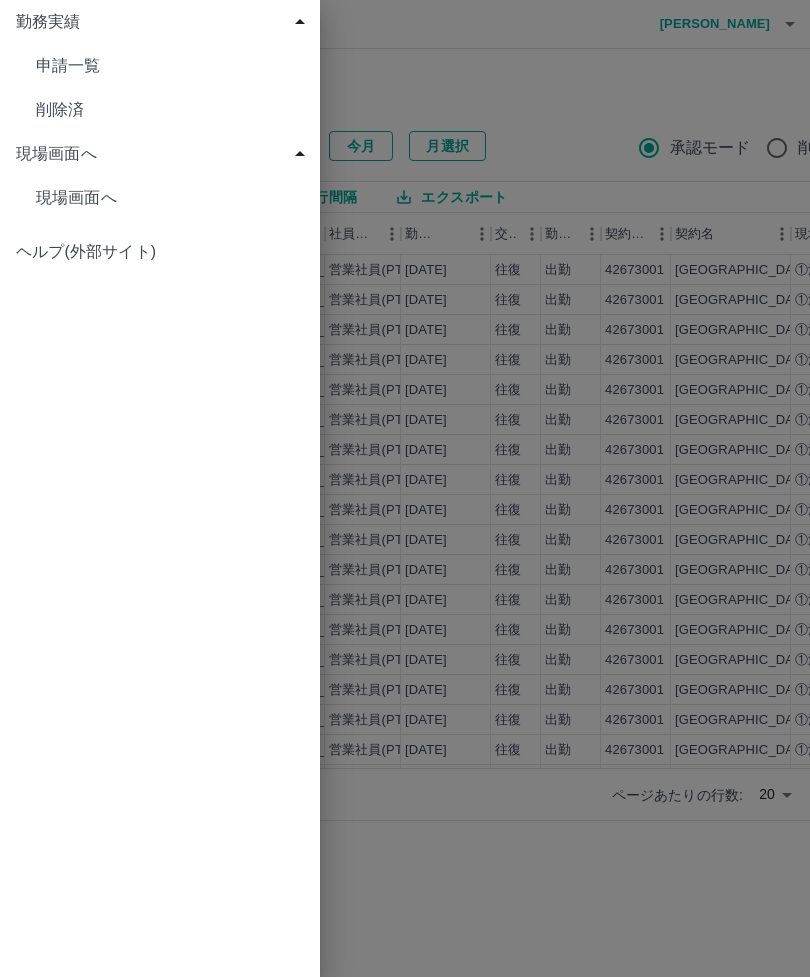 click on "現場画面へ" at bounding box center (164, 154) 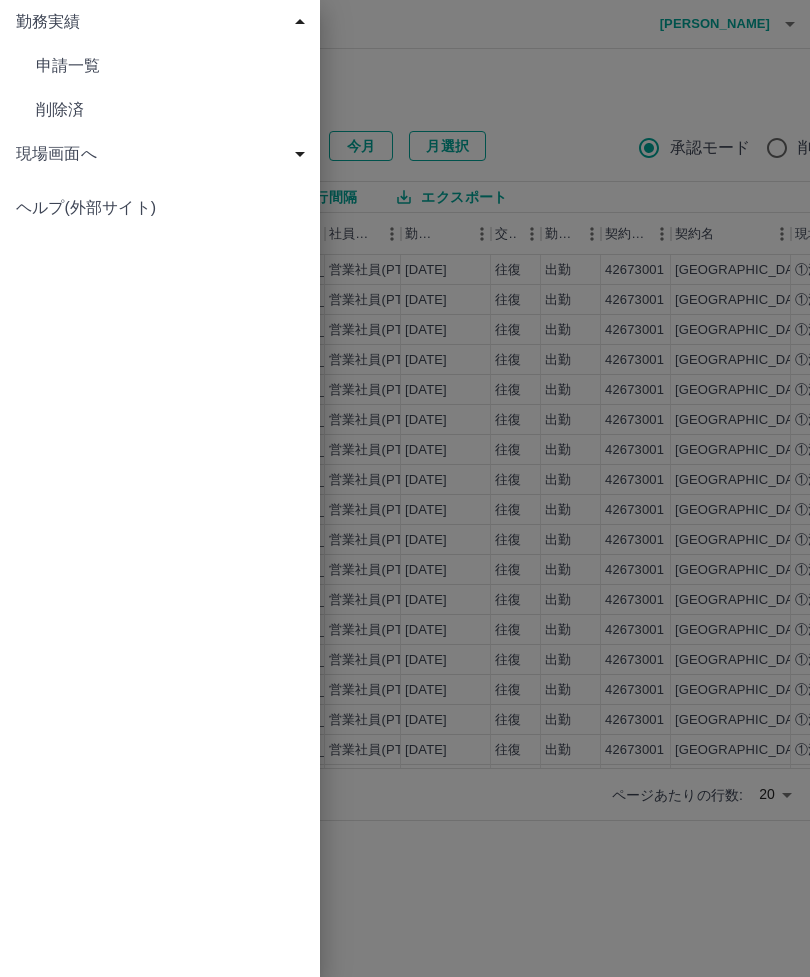 click on "現場画面へ" at bounding box center [164, 154] 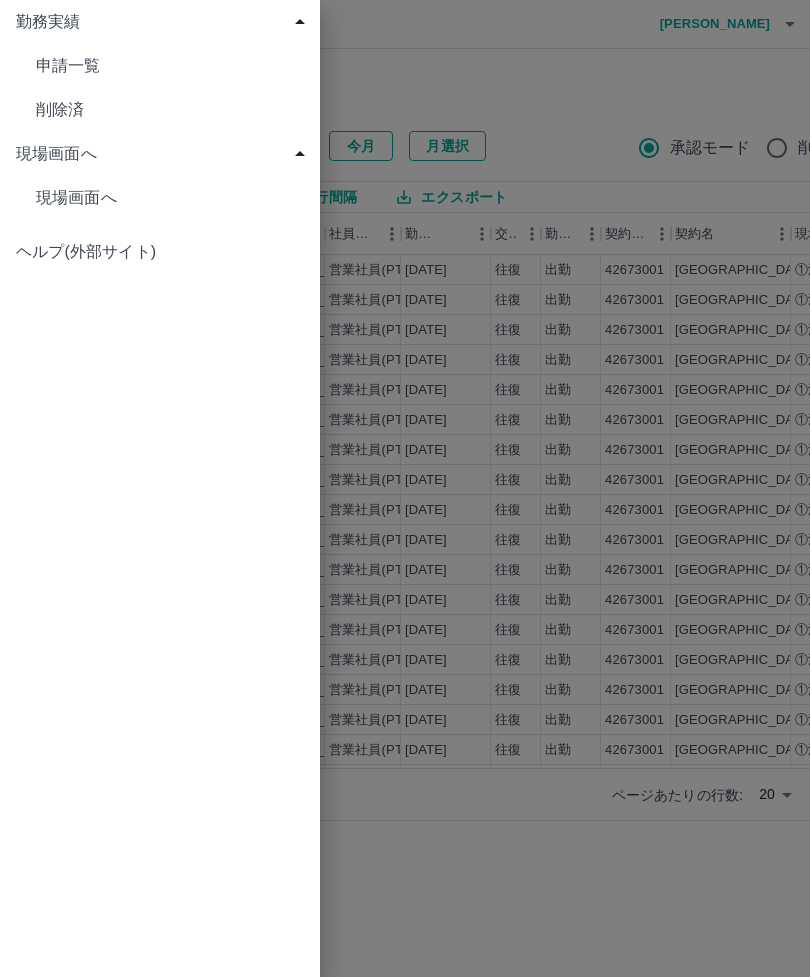 click on "現場画面へ" at bounding box center [160, 66] 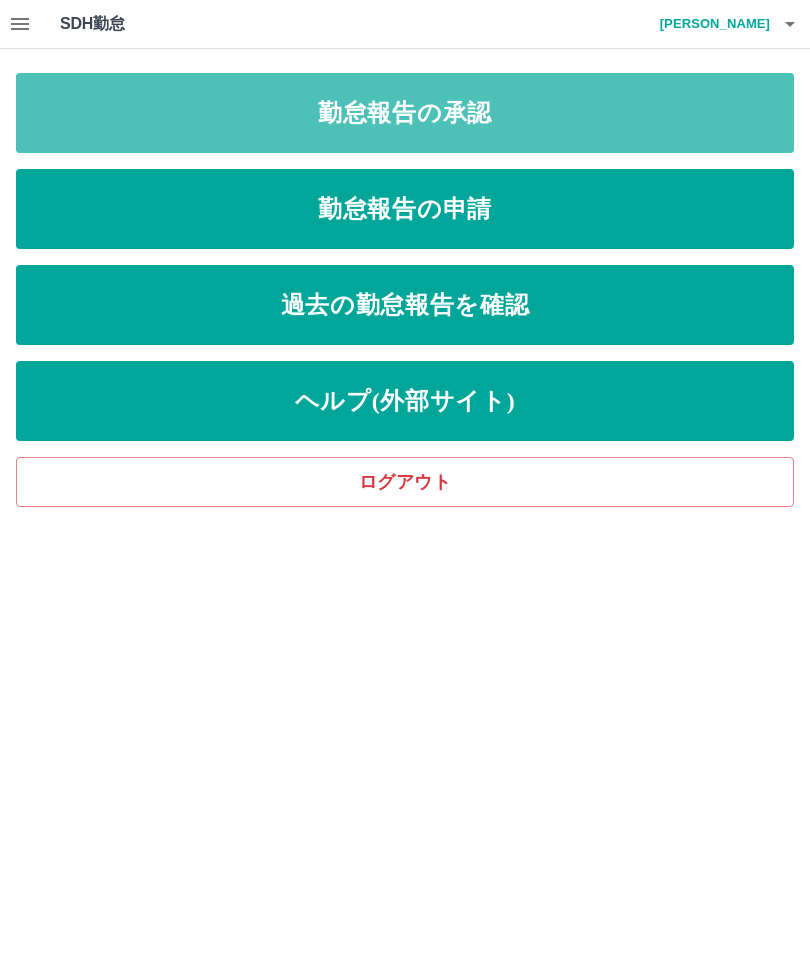 click on "勤怠報告の承認" at bounding box center (405, 113) 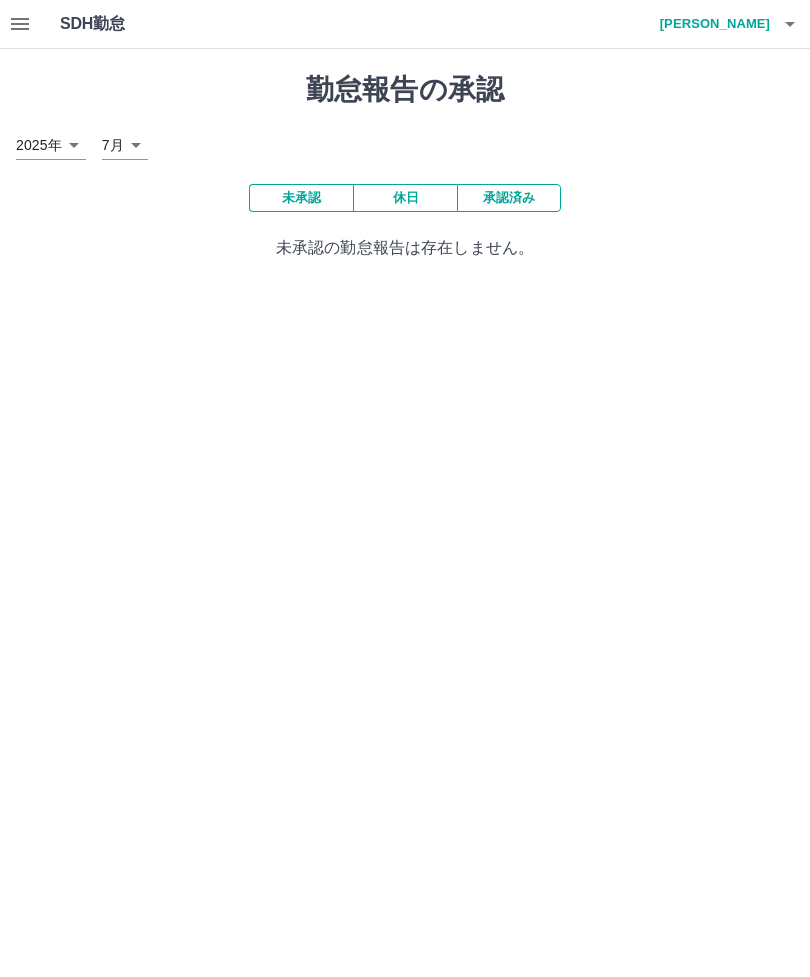 click 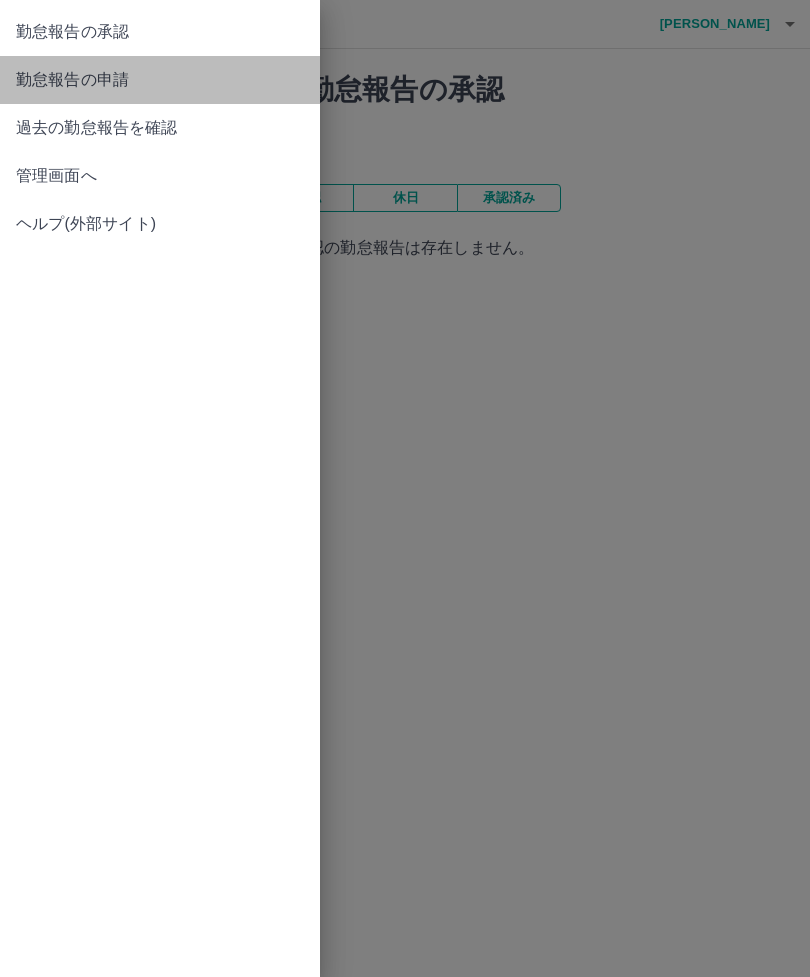 click on "勤怠報告の申請" at bounding box center (160, 80) 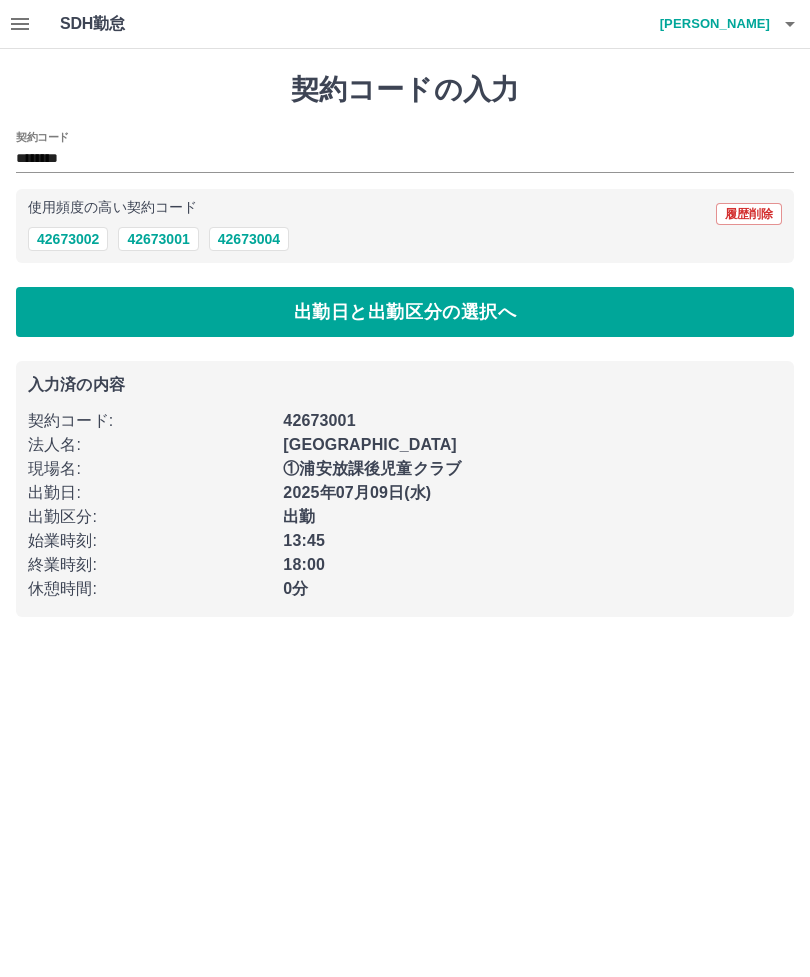 click on "出勤日と出勤区分の選択へ" at bounding box center (405, 312) 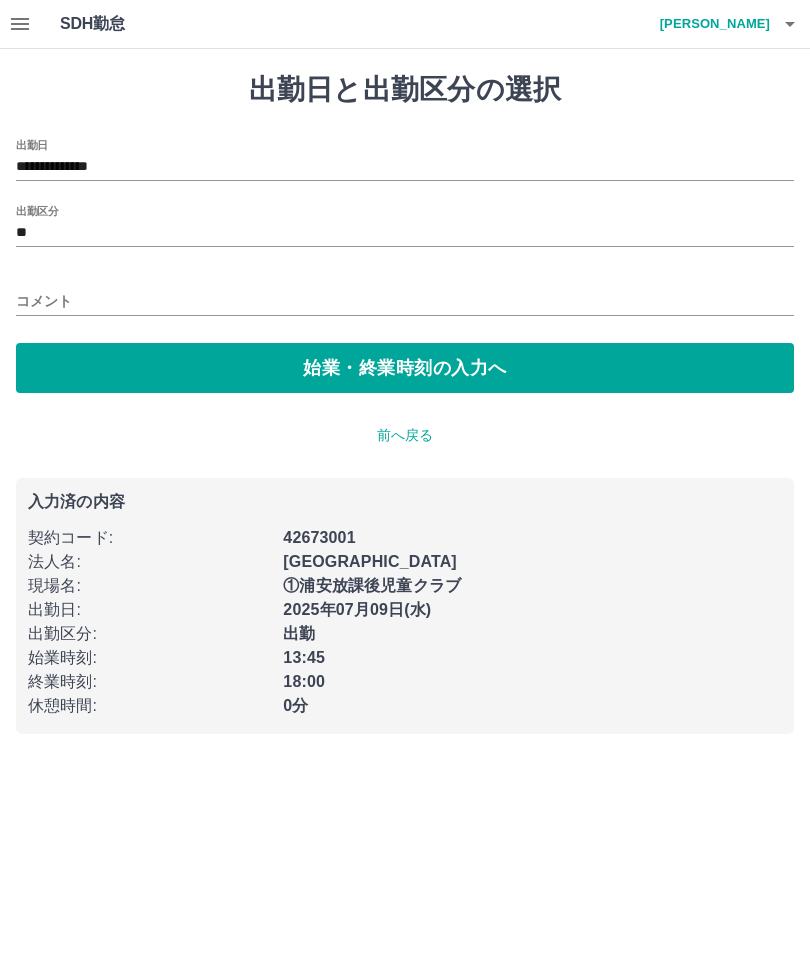click on "始業・終業時刻の入力へ" at bounding box center [405, 368] 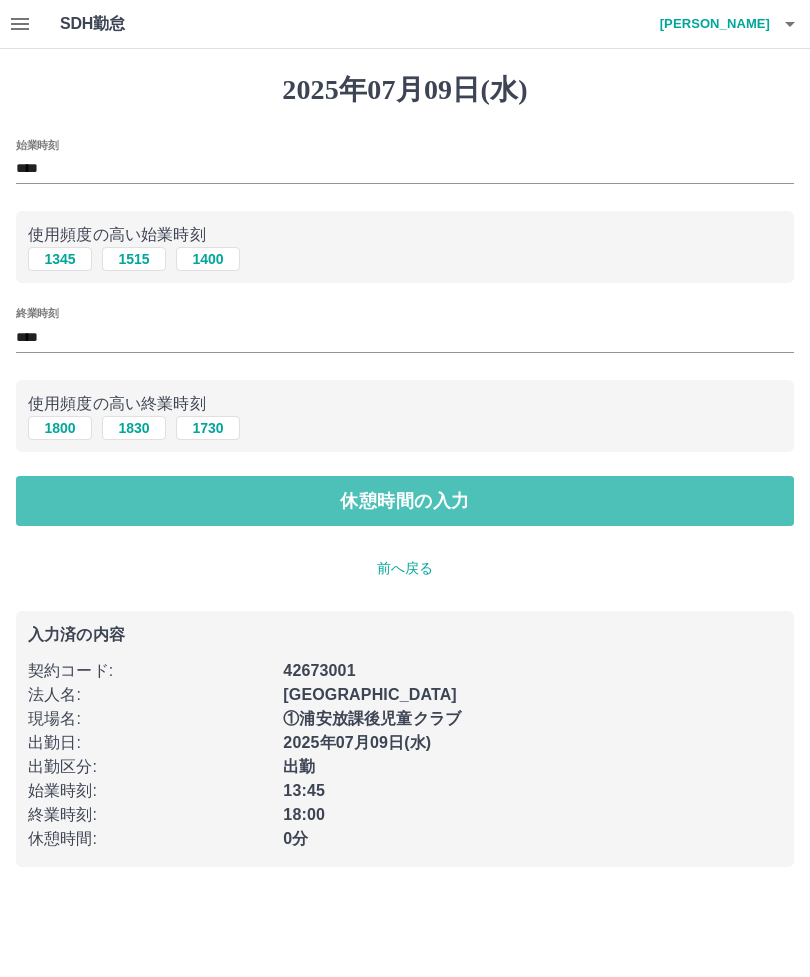 click on "休憩時間の入力" at bounding box center [405, 501] 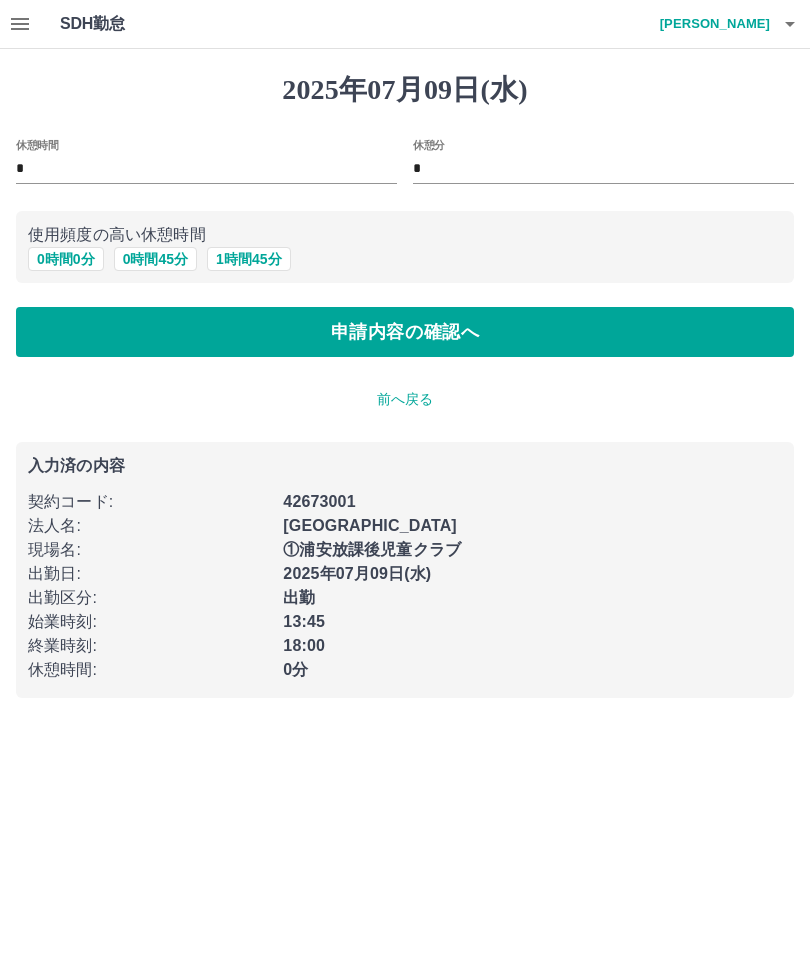 click on "申請内容の確認へ" at bounding box center [405, 332] 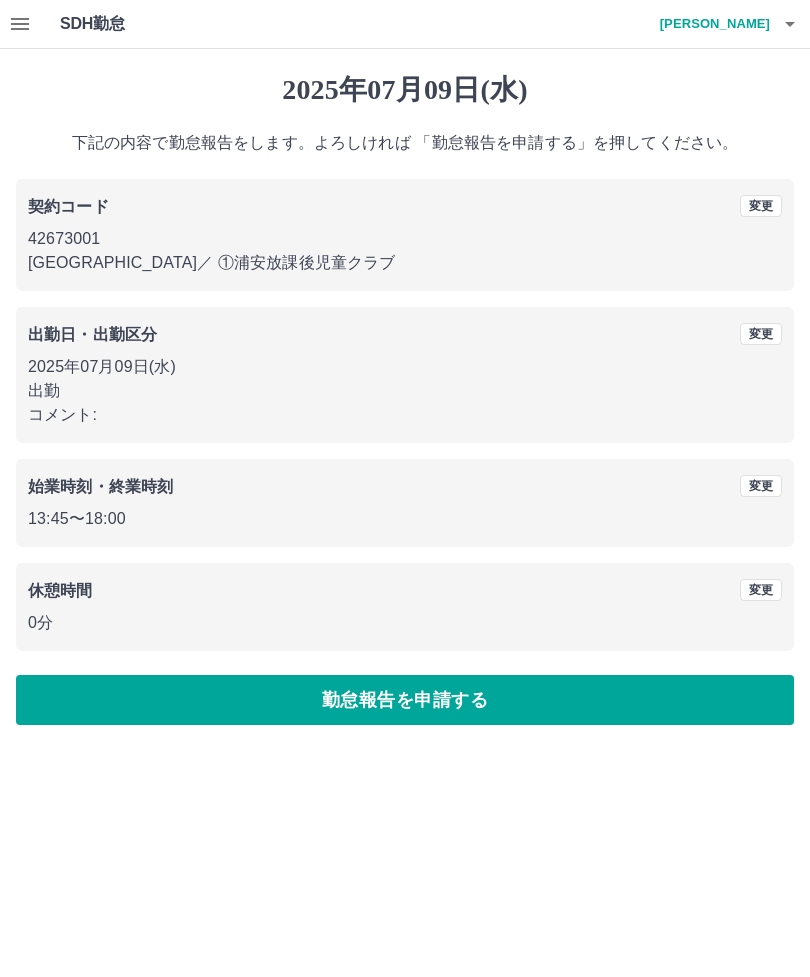 click on "勤怠報告を申請する" at bounding box center [405, 700] 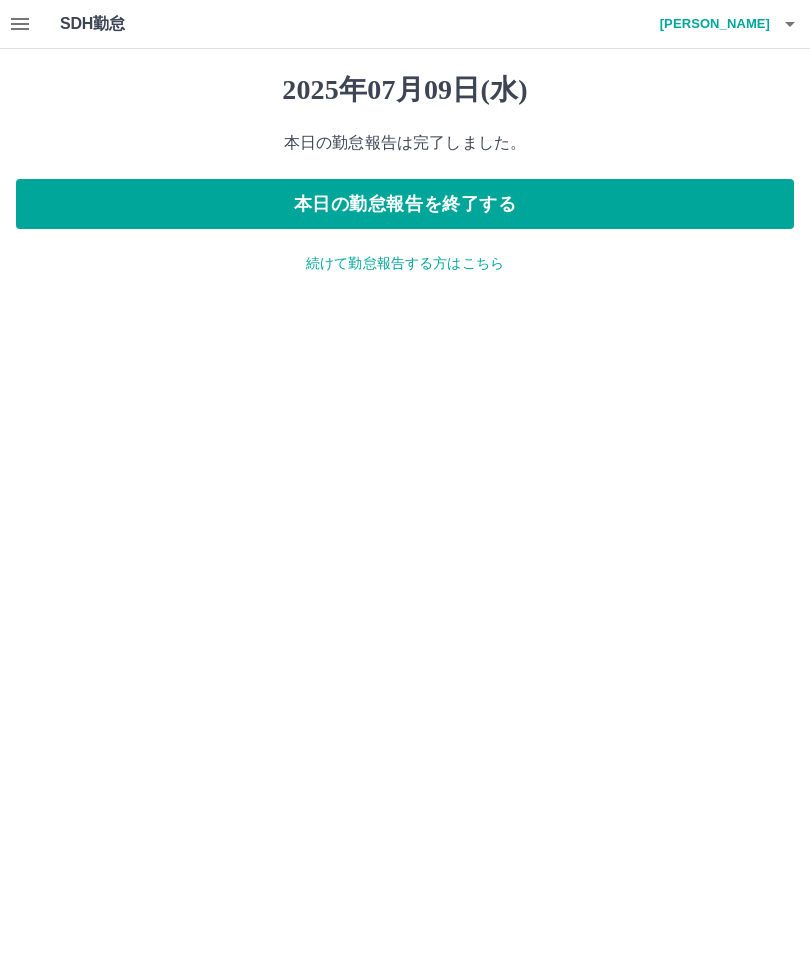 click 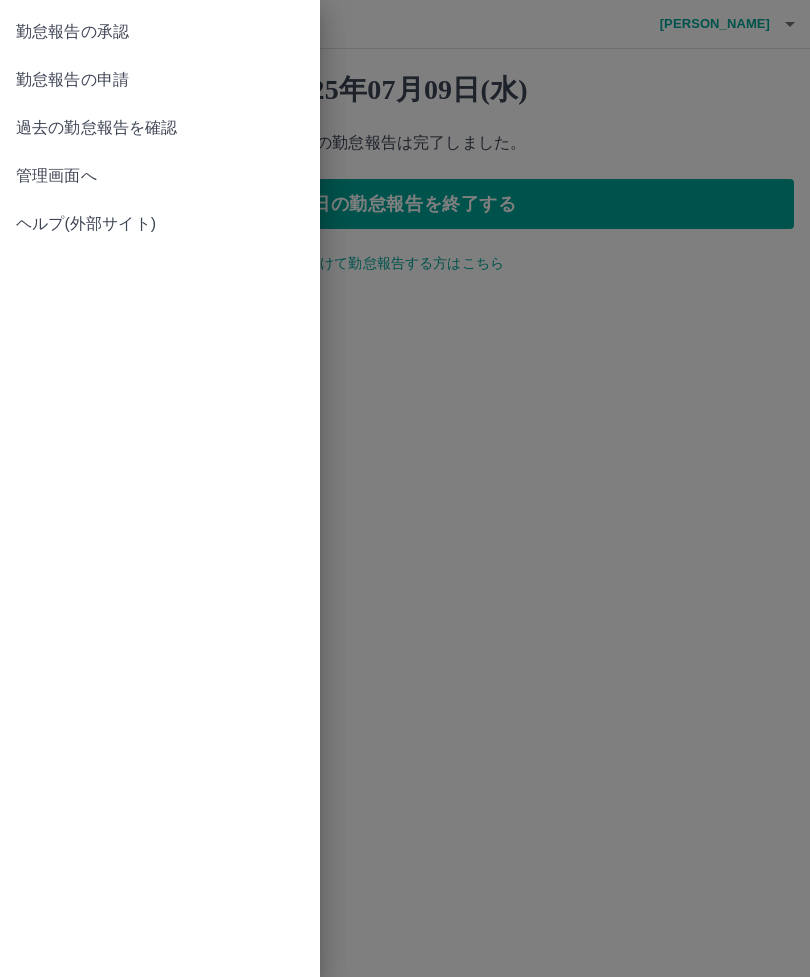 click on "勤怠報告の承認" at bounding box center (160, 32) 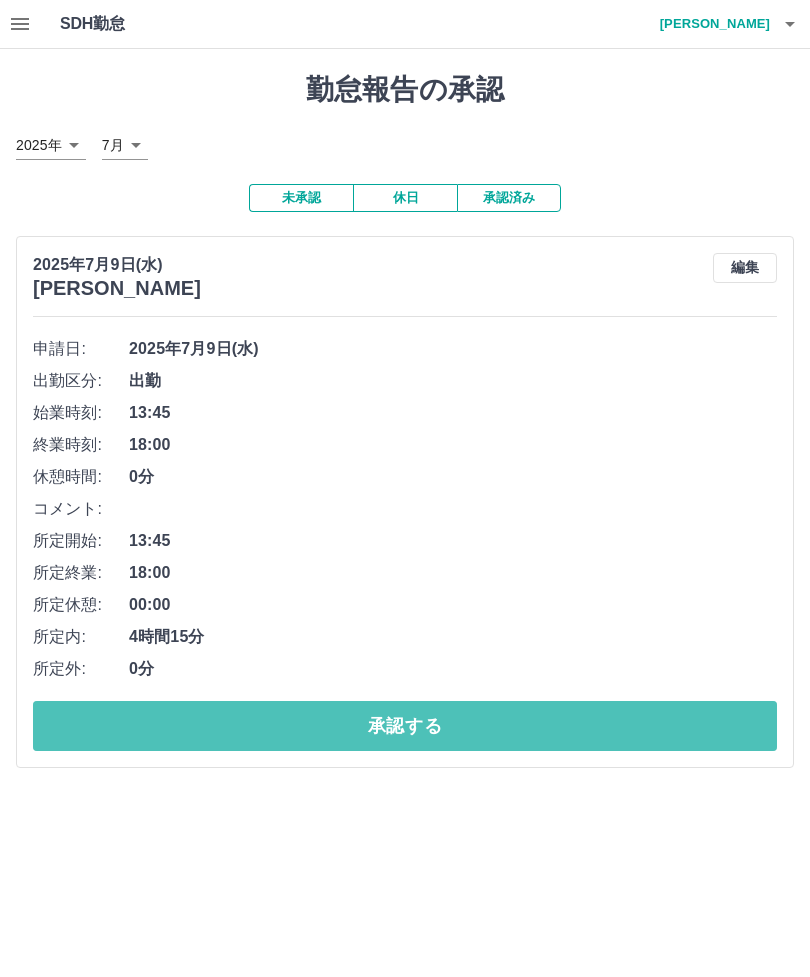 click on "承認する" at bounding box center (405, 726) 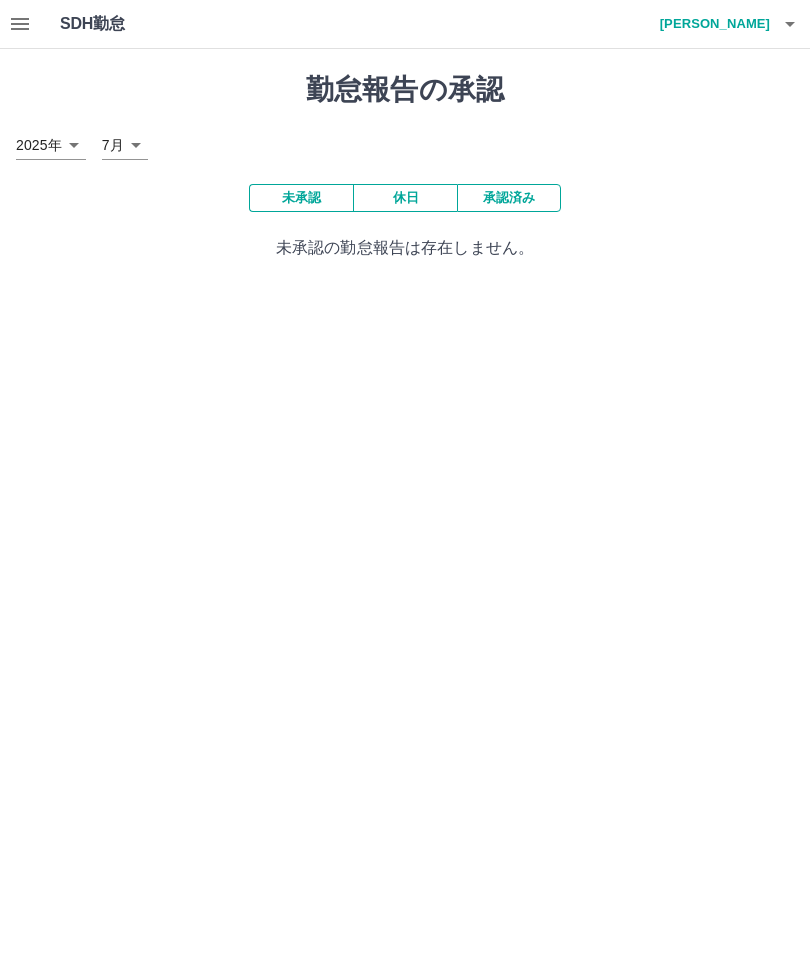 click on "SDH勤怠 [PERSON_NAME] 勤怠報告の承認 [DATE] **** 7月 * 未承認 休日 承認済み 未承認の勤怠報告は存在しません。 SDH勤怠" at bounding box center [405, 142] 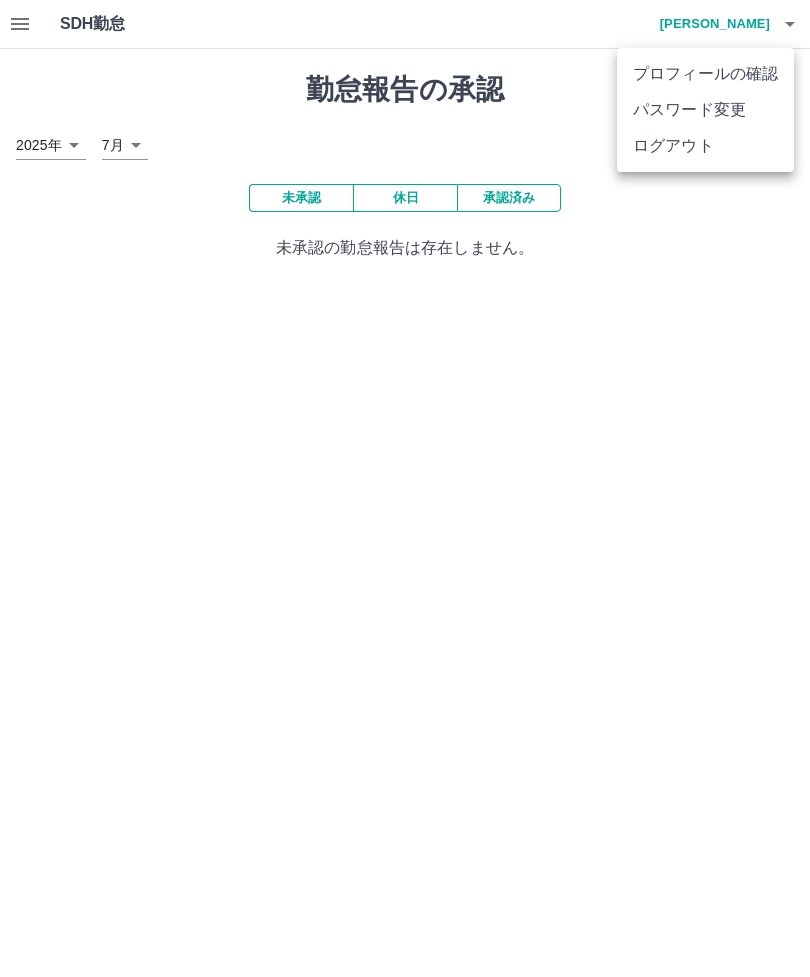 click on "ログアウト" at bounding box center (705, 146) 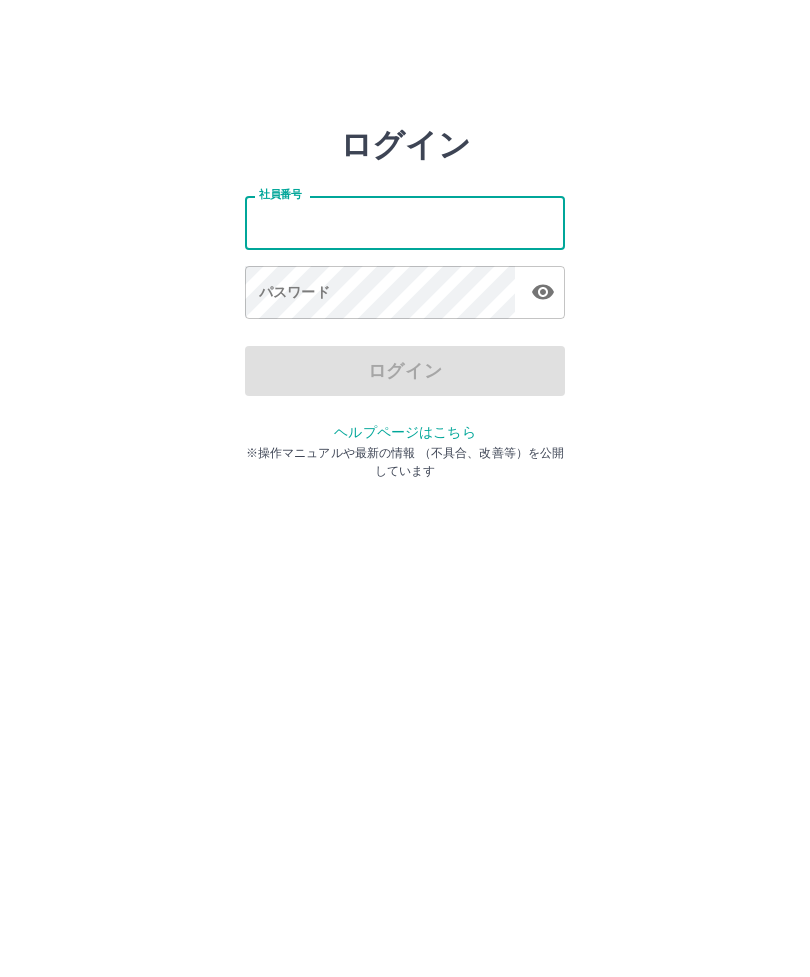 scroll, scrollTop: 0, scrollLeft: 0, axis: both 